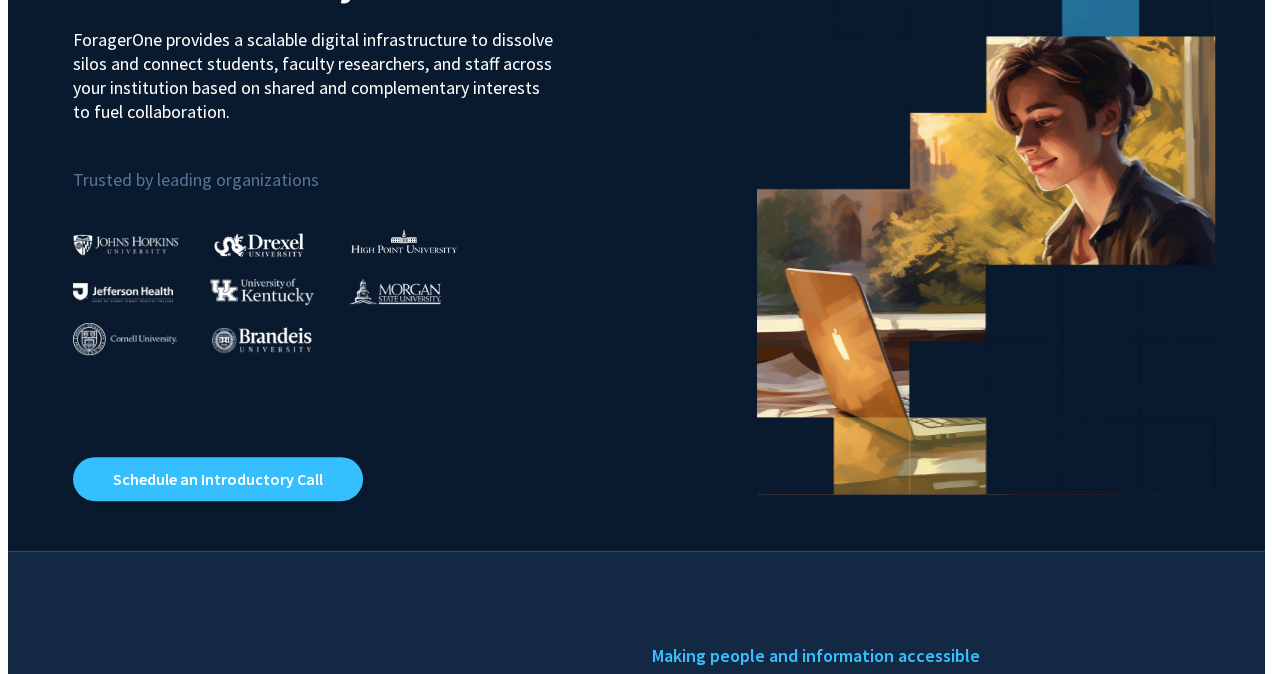 scroll, scrollTop: 0, scrollLeft: 0, axis: both 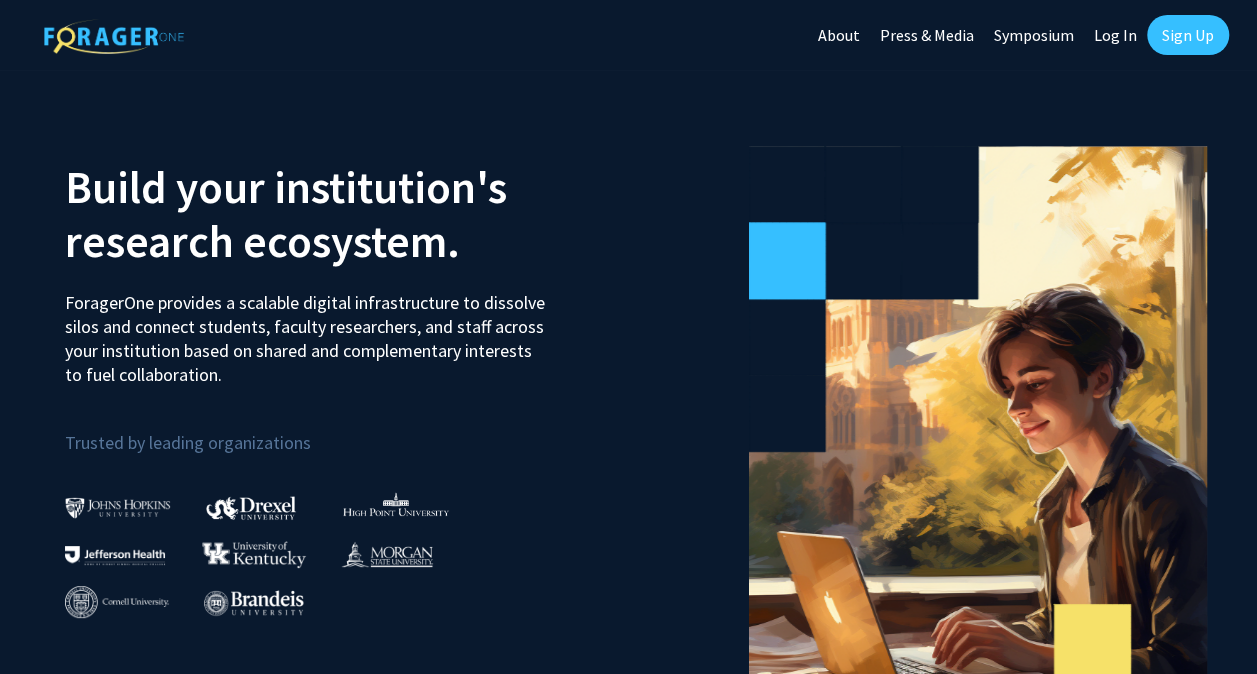 click on "Log In" 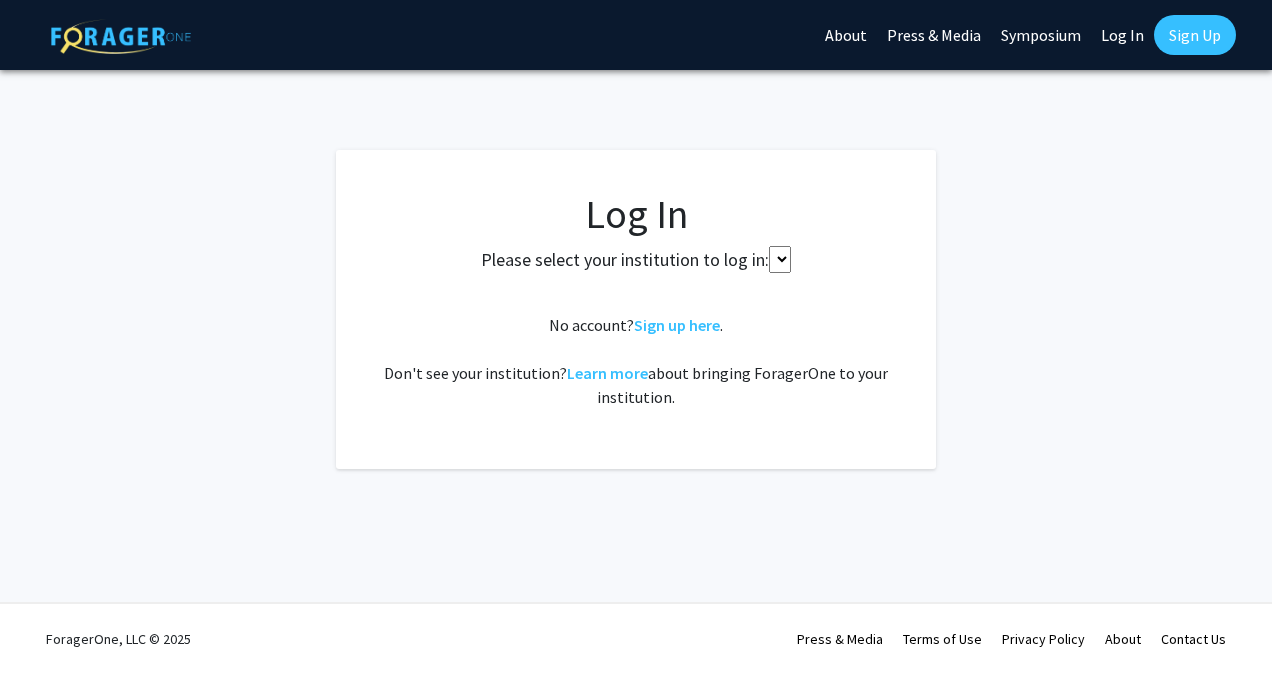 select 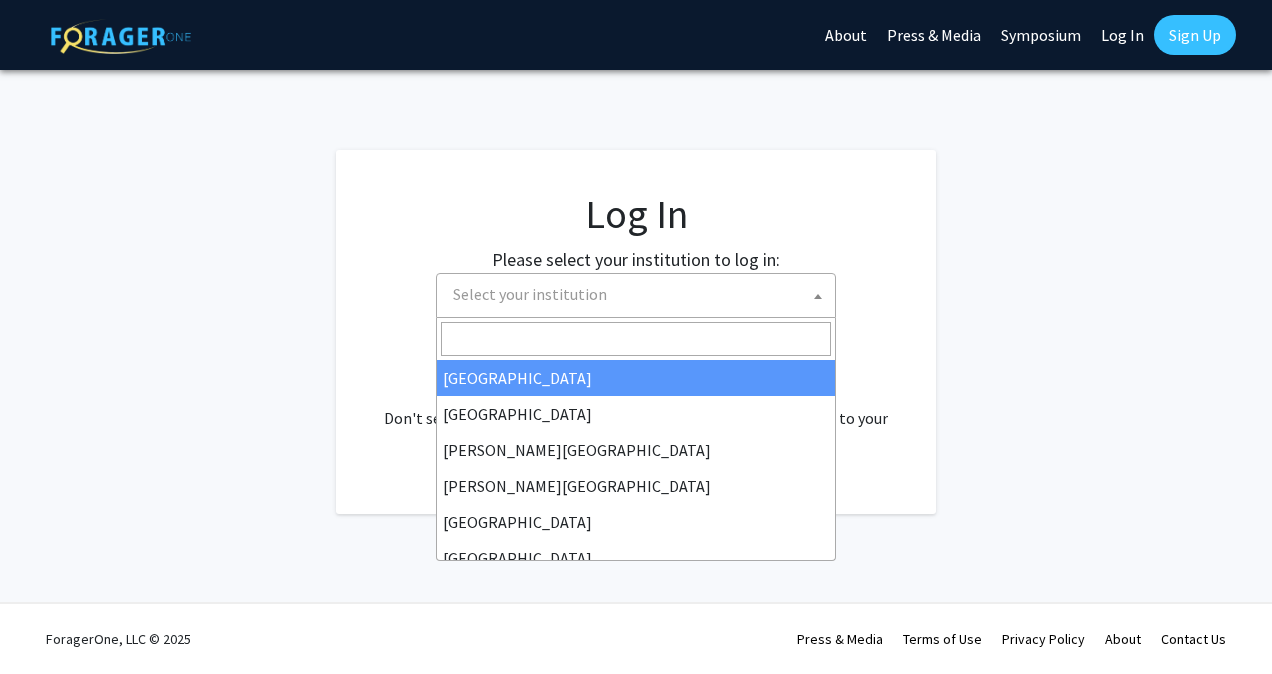 click on "Select your institution" at bounding box center (640, 294) 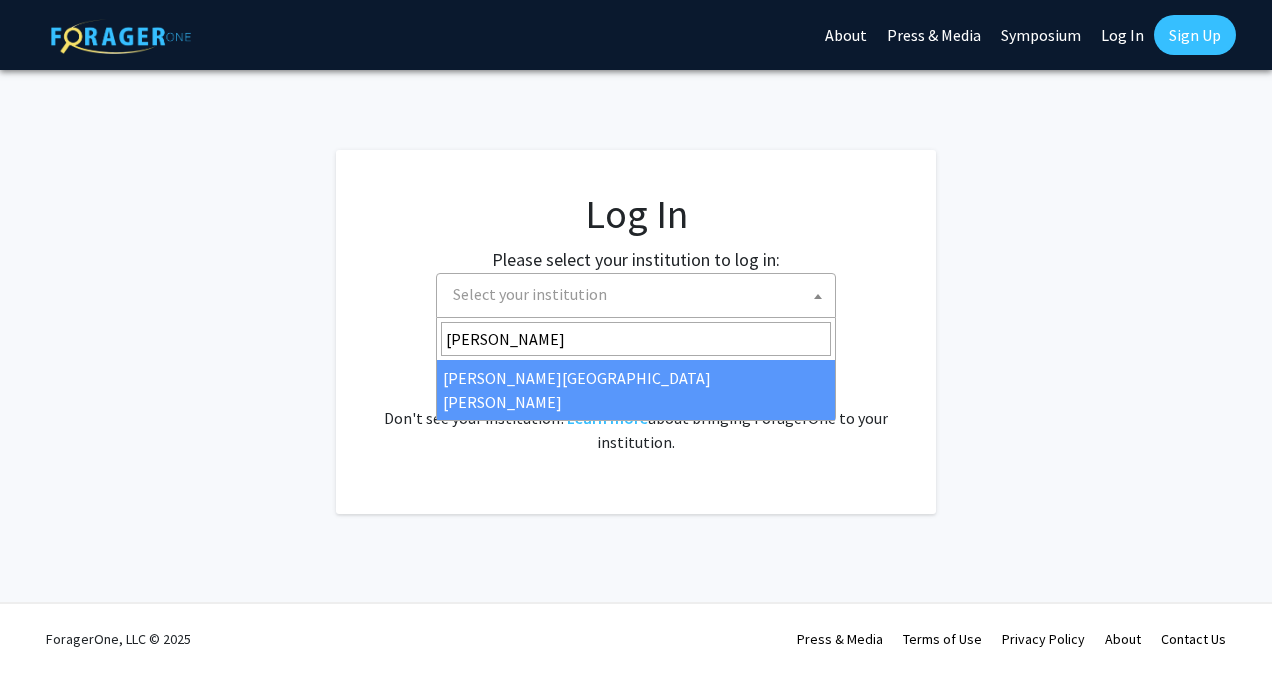type on "johns" 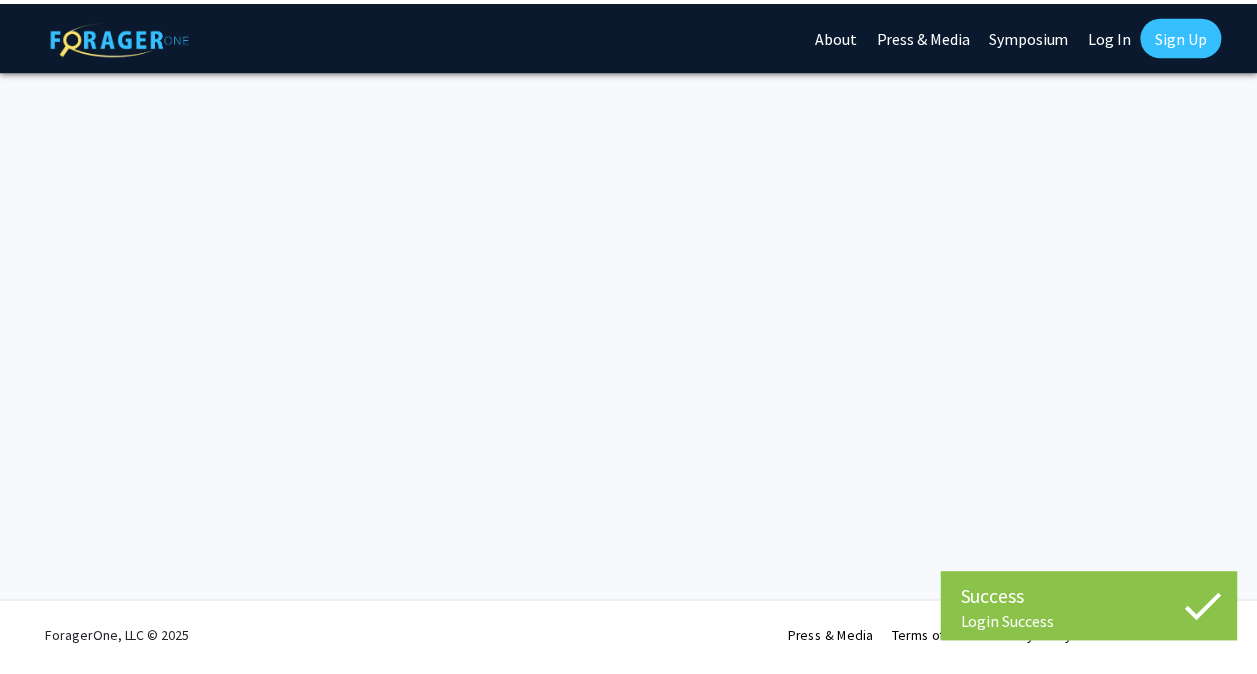 scroll, scrollTop: 0, scrollLeft: 0, axis: both 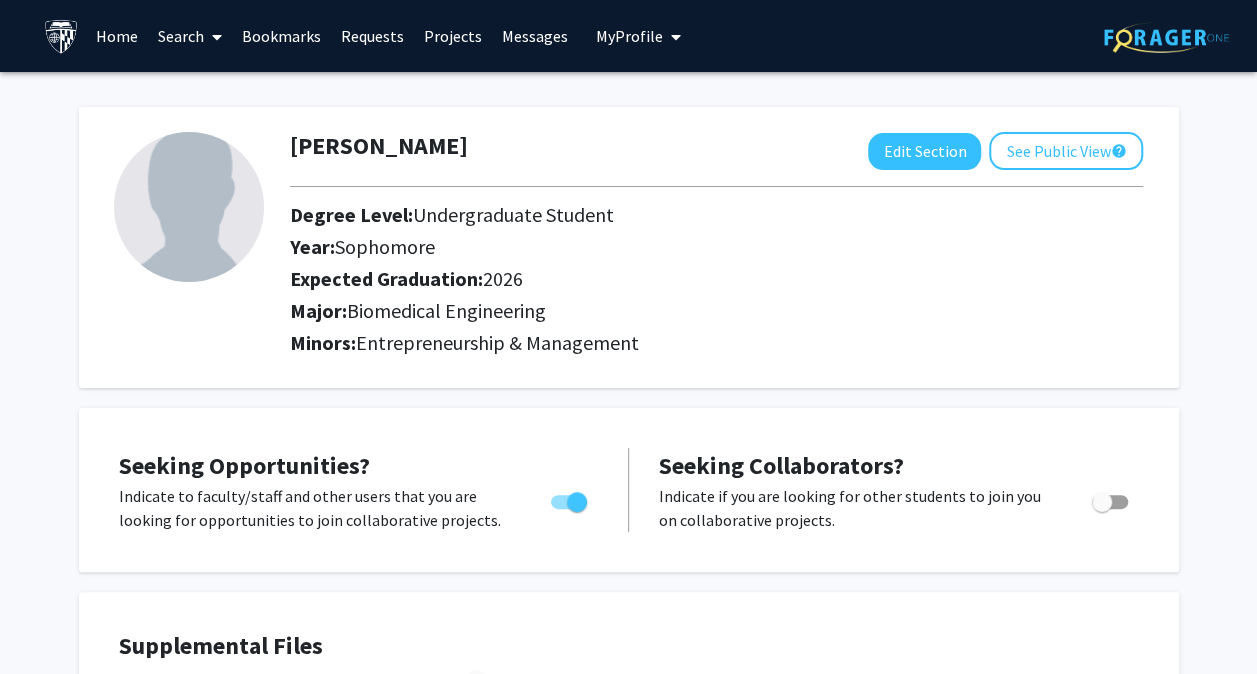 click on "Home" at bounding box center (117, 36) 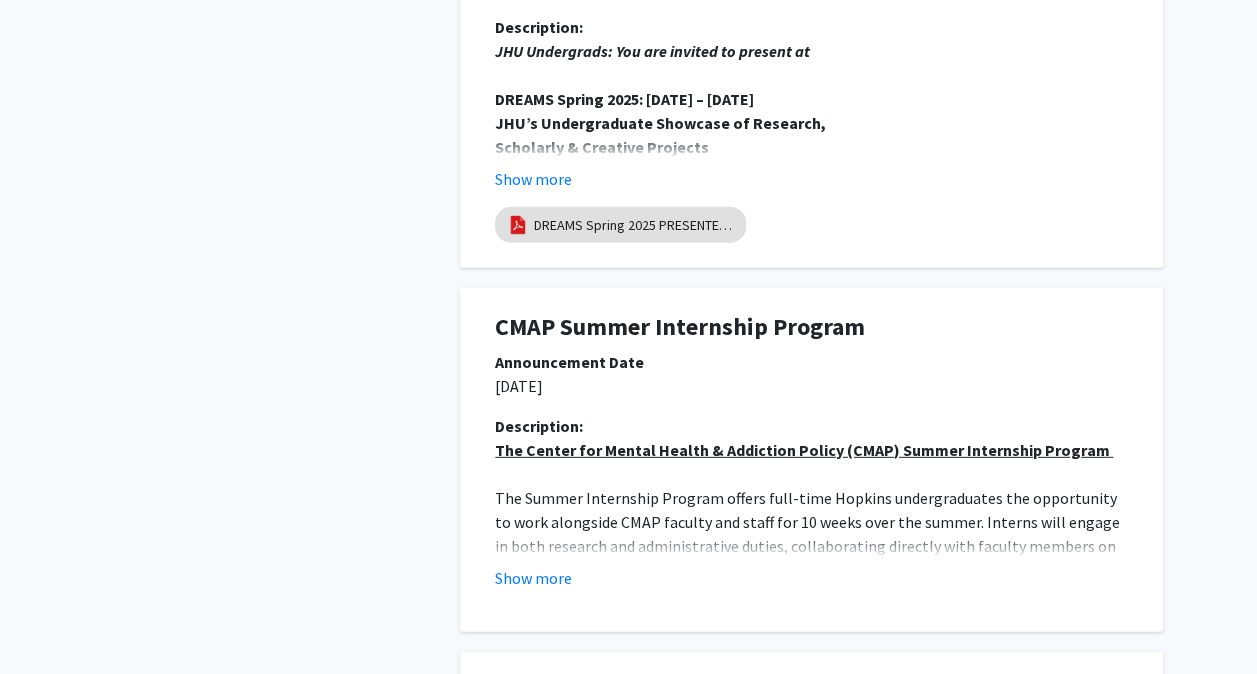 scroll, scrollTop: 2700, scrollLeft: 0, axis: vertical 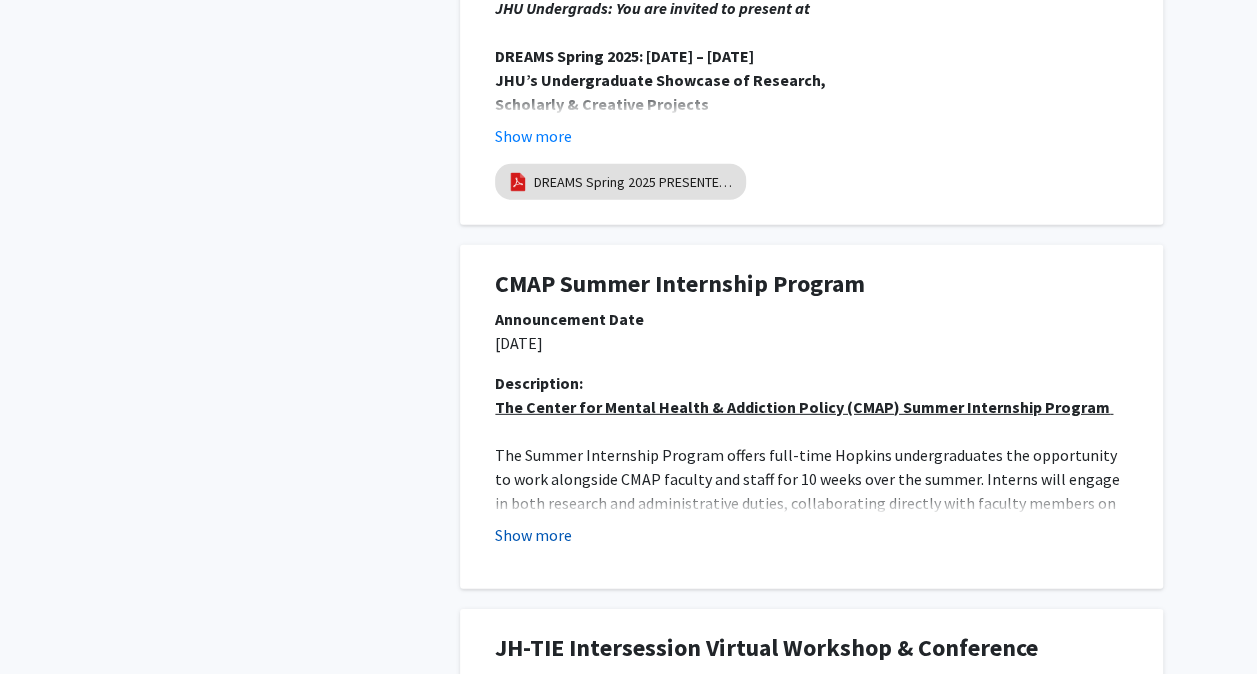 click on "Show more" 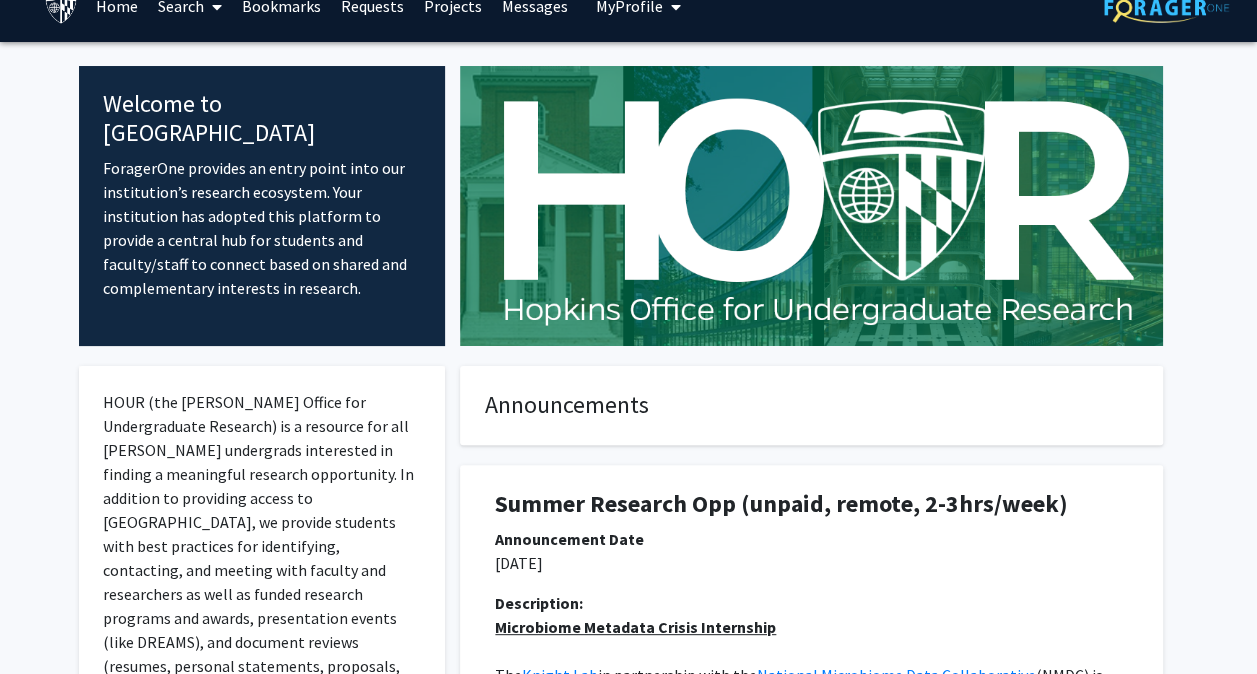 scroll, scrollTop: 0, scrollLeft: 0, axis: both 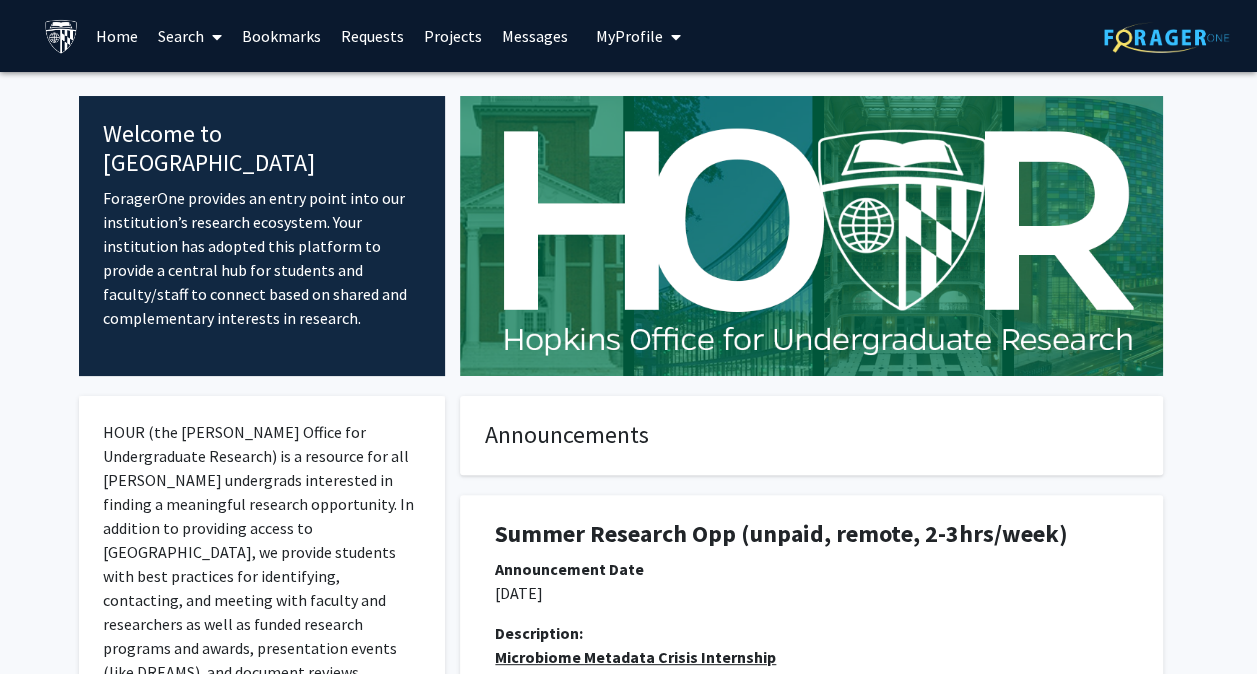click on "Search" at bounding box center (190, 36) 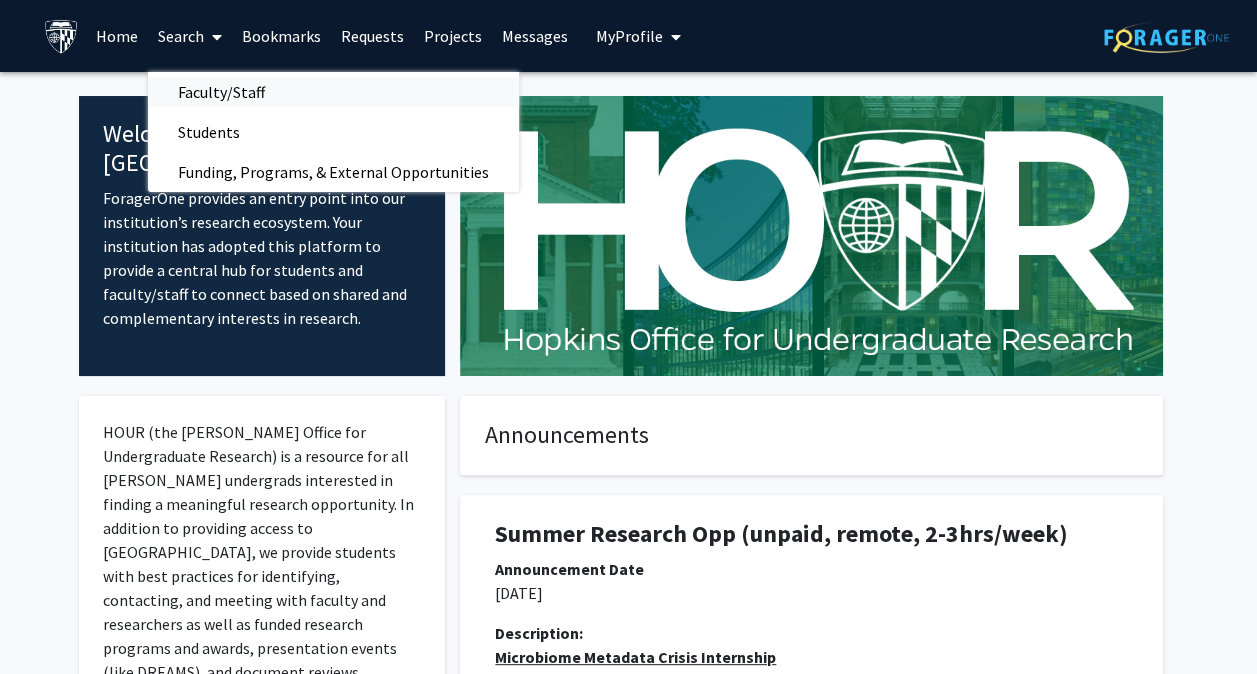 click on "Faculty/Staff" at bounding box center (221, 92) 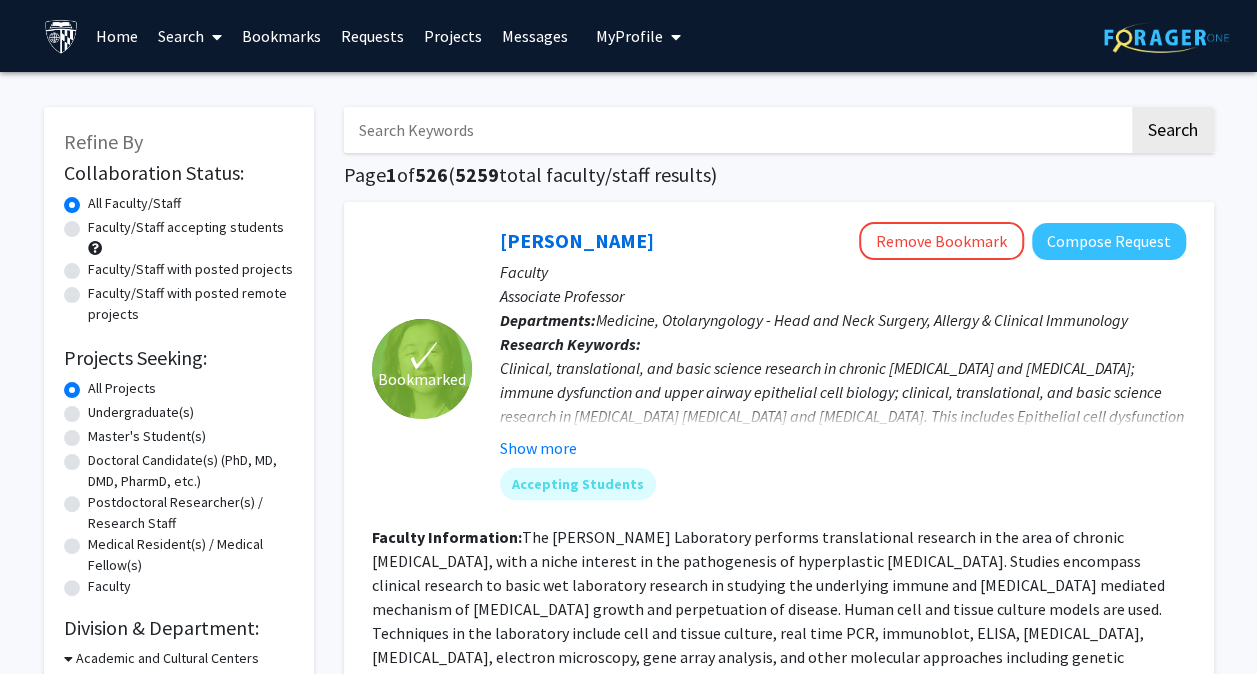 click at bounding box center [736, 130] 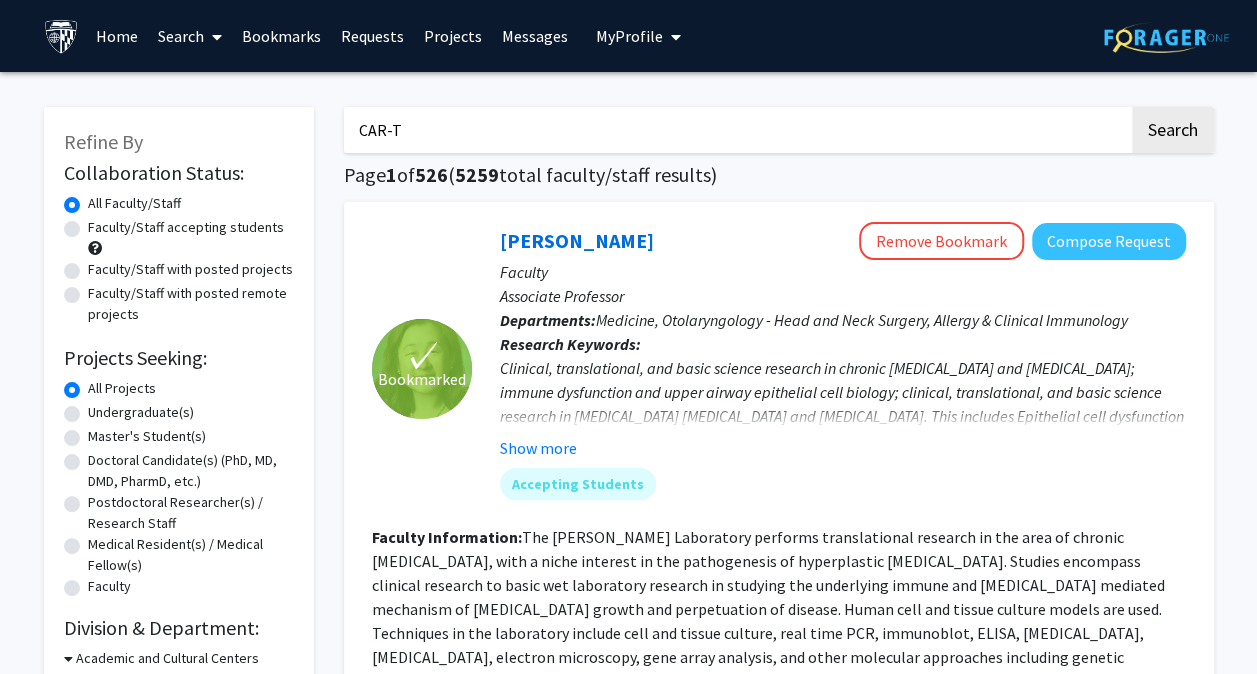 type on "CAR-T" 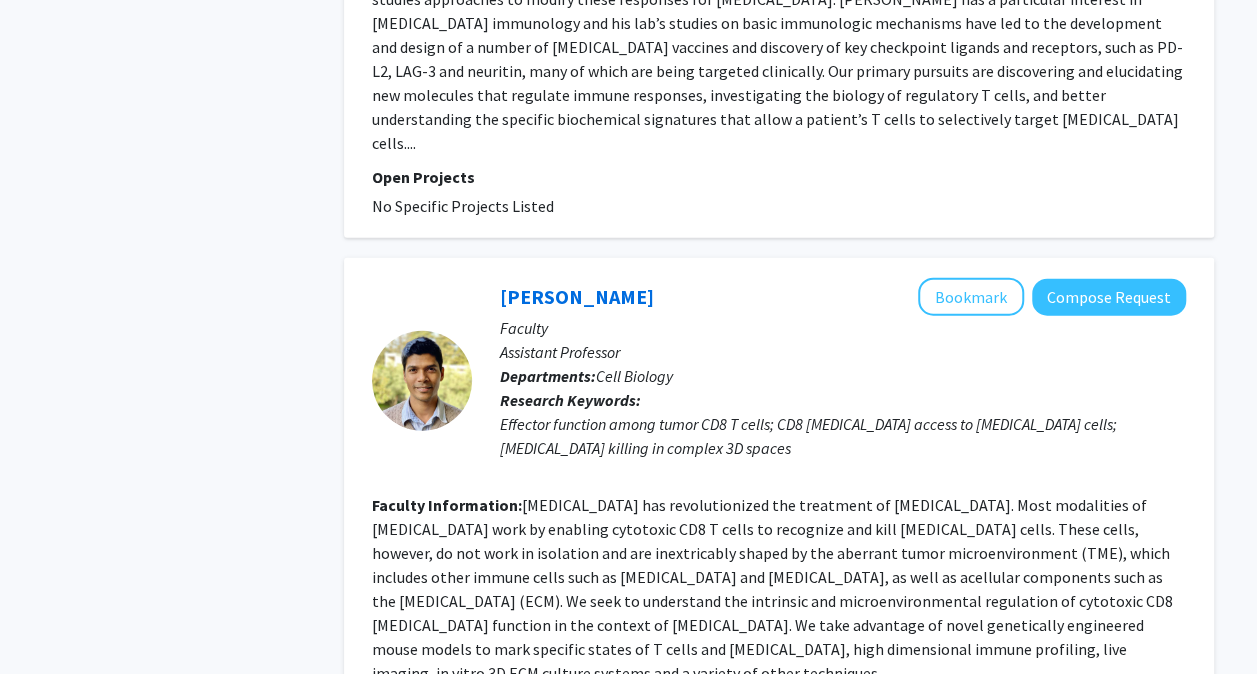 scroll, scrollTop: 2400, scrollLeft: 0, axis: vertical 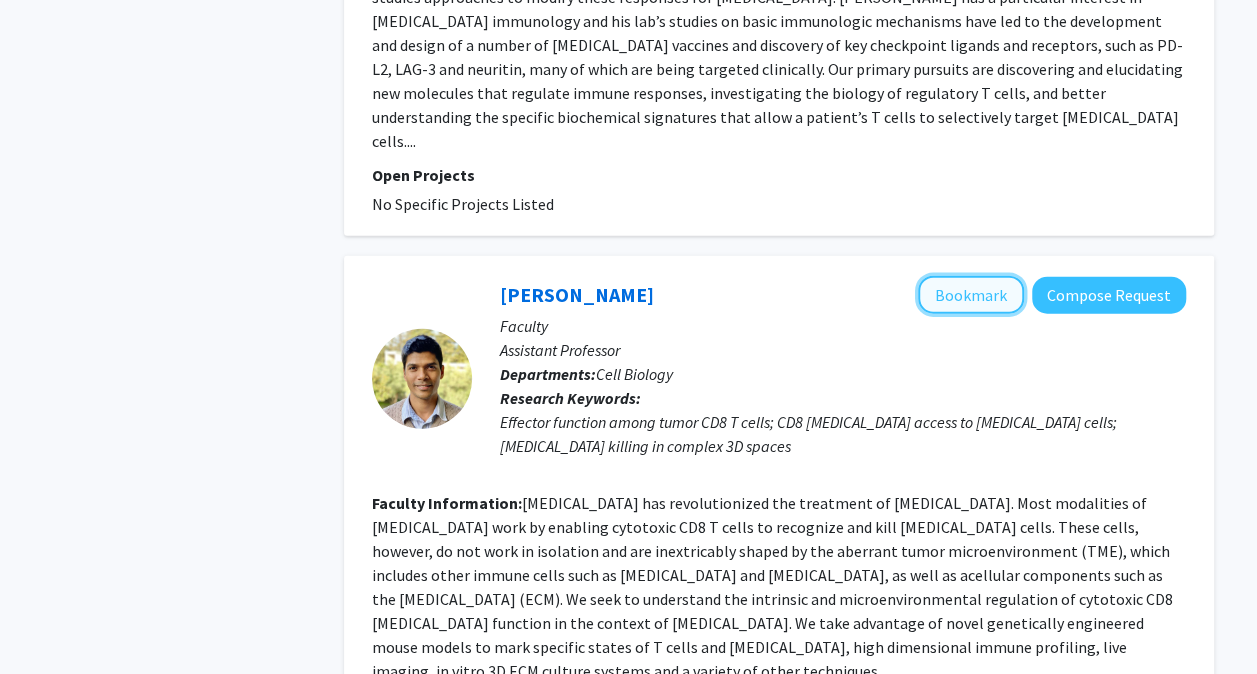 click on "Bookmark" 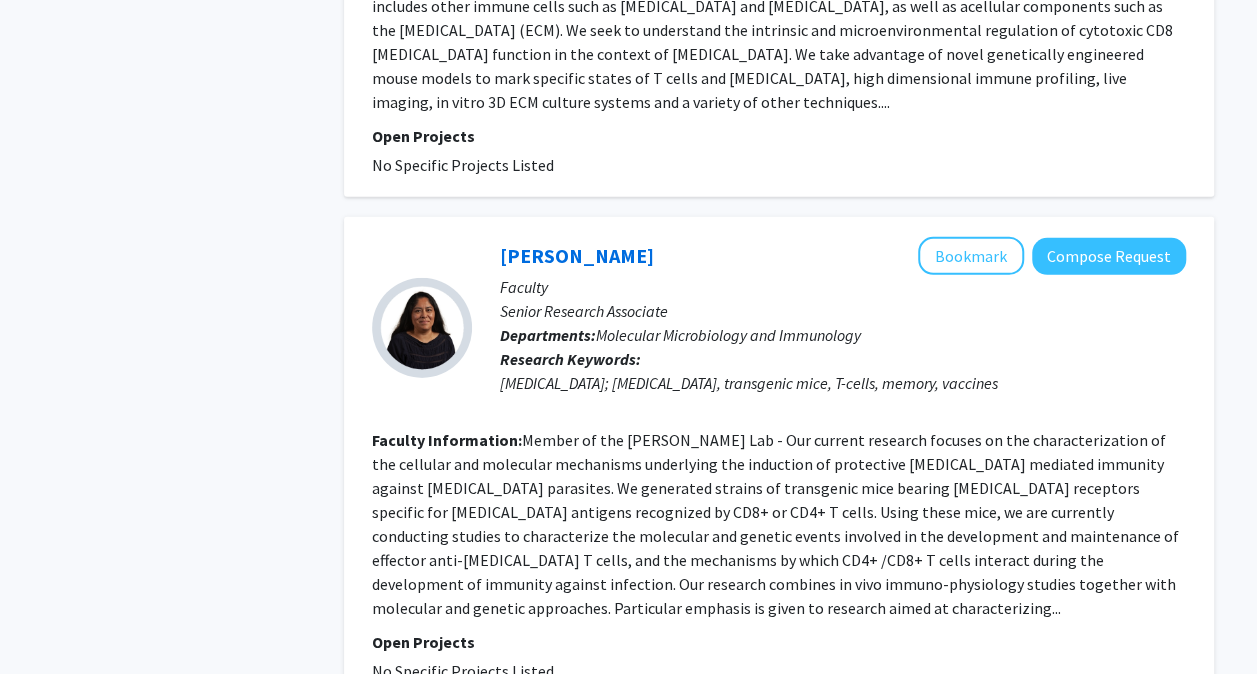scroll, scrollTop: 3000, scrollLeft: 0, axis: vertical 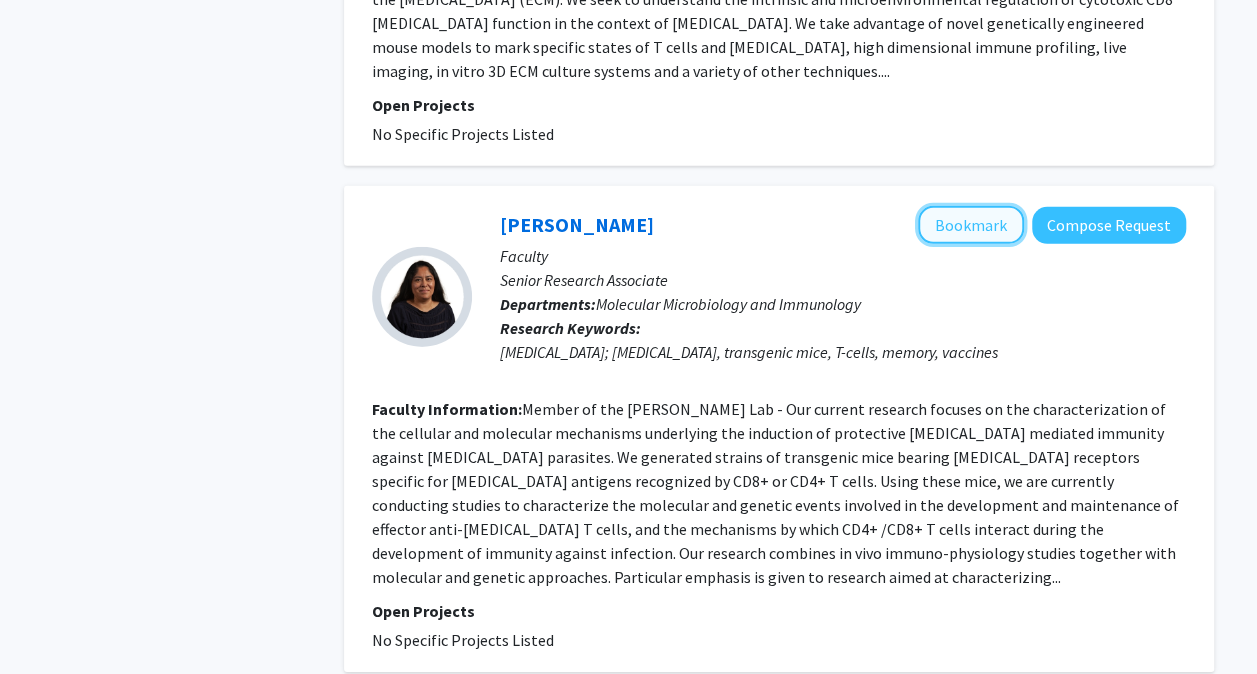 click on "Bookmark" 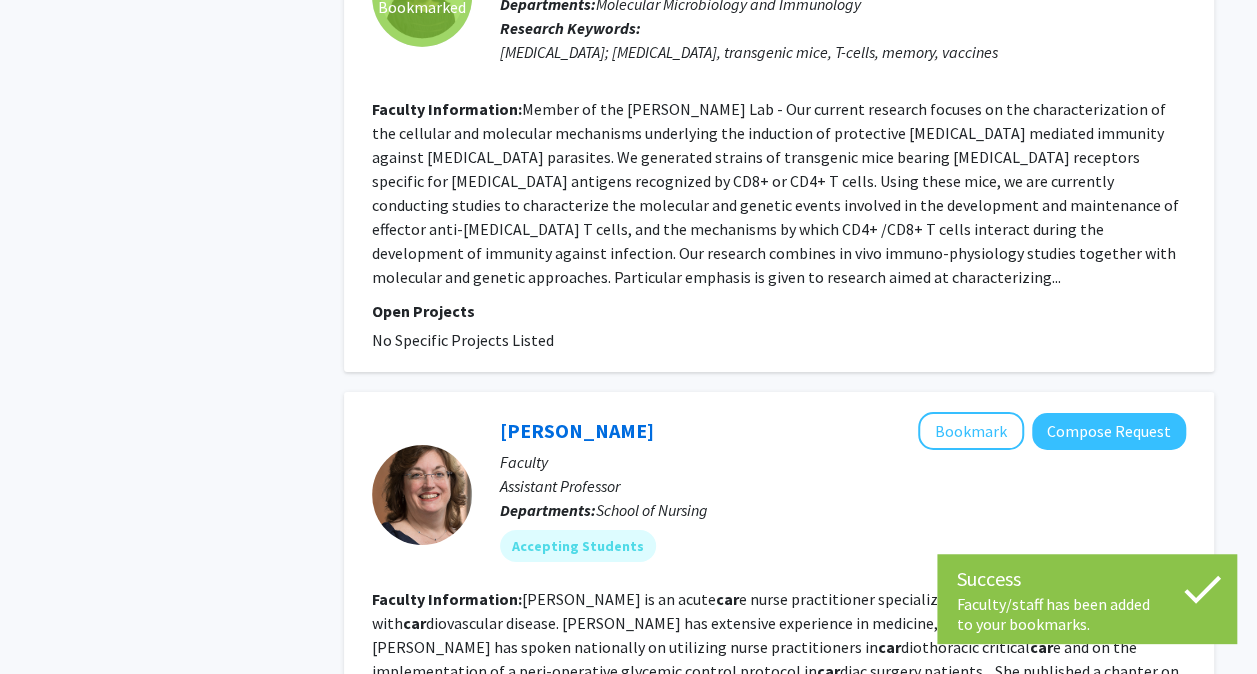 scroll, scrollTop: 3500, scrollLeft: 0, axis: vertical 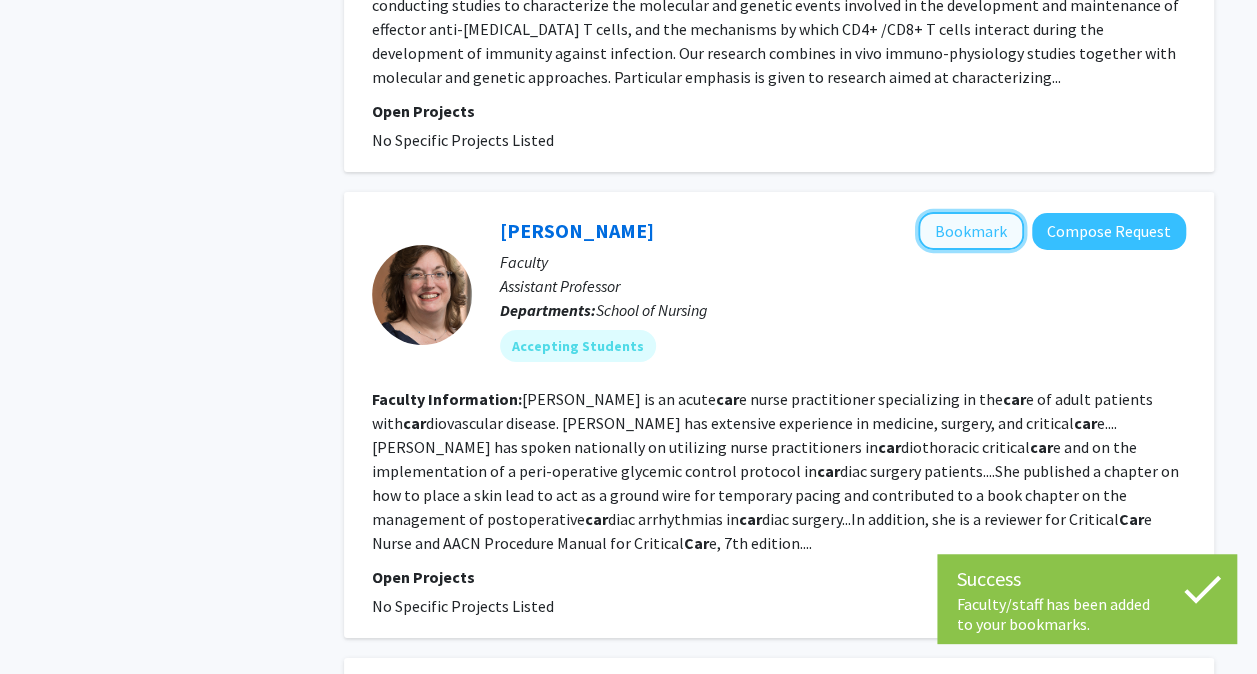 click on "Bookmark" 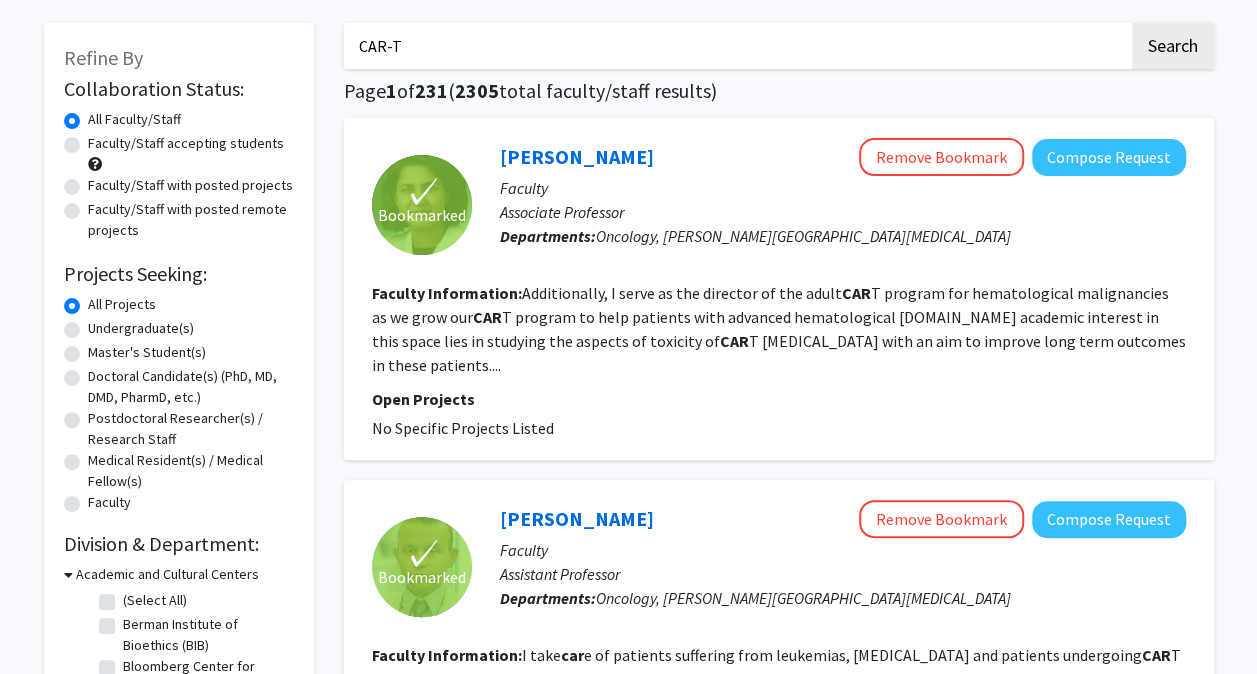scroll, scrollTop: 83, scrollLeft: 0, axis: vertical 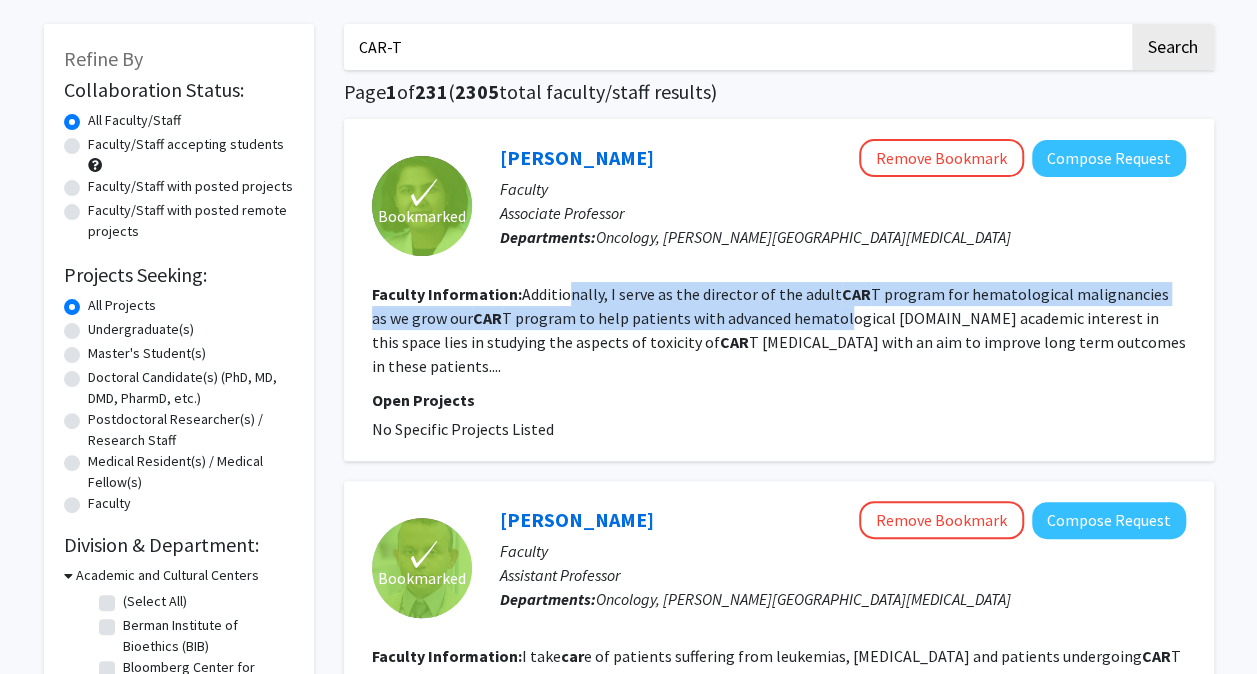 drag, startPoint x: 564, startPoint y: 298, endPoint x: 816, endPoint y: 308, distance: 252.19833 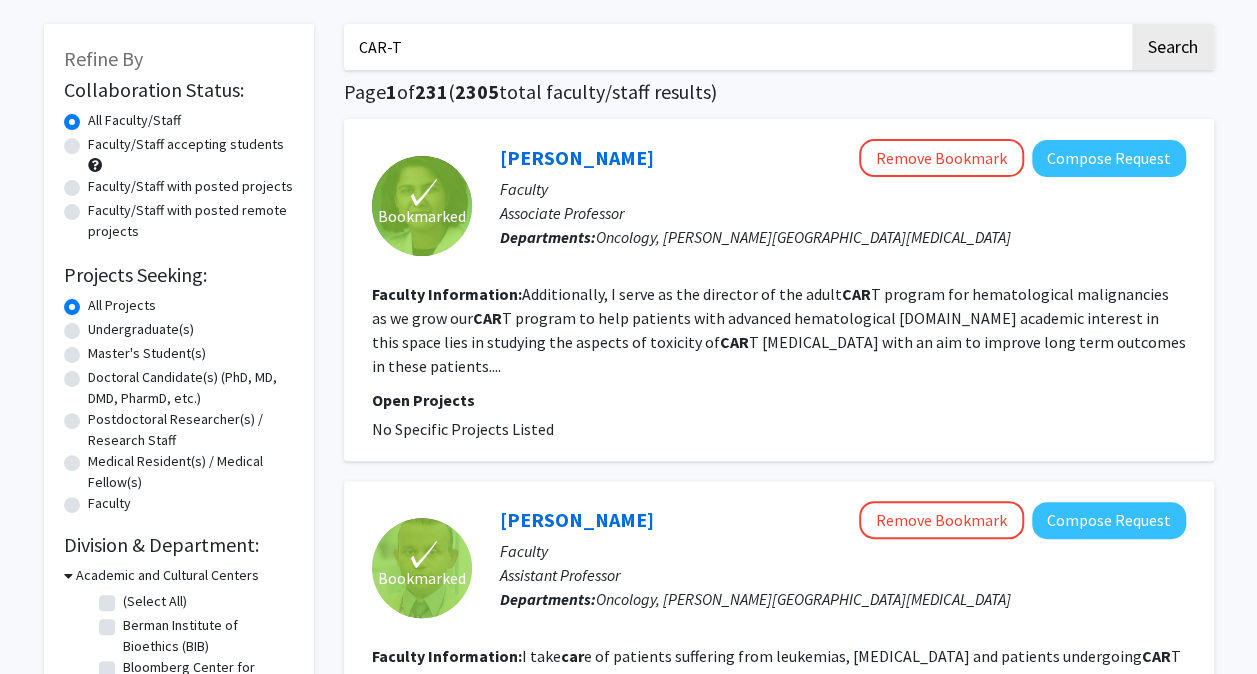 drag, startPoint x: 816, startPoint y: 308, endPoint x: 870, endPoint y: 371, distance: 82.9759 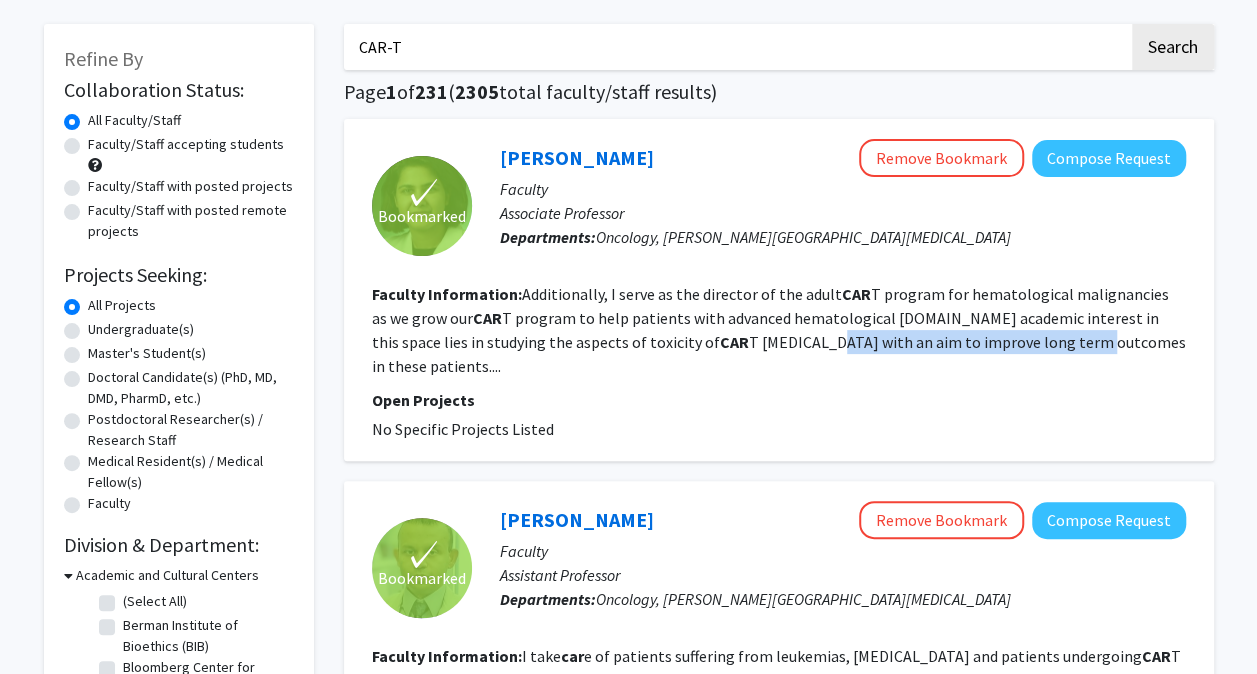 drag, startPoint x: 778, startPoint y: 337, endPoint x: 1038, endPoint y: 335, distance: 260.0077 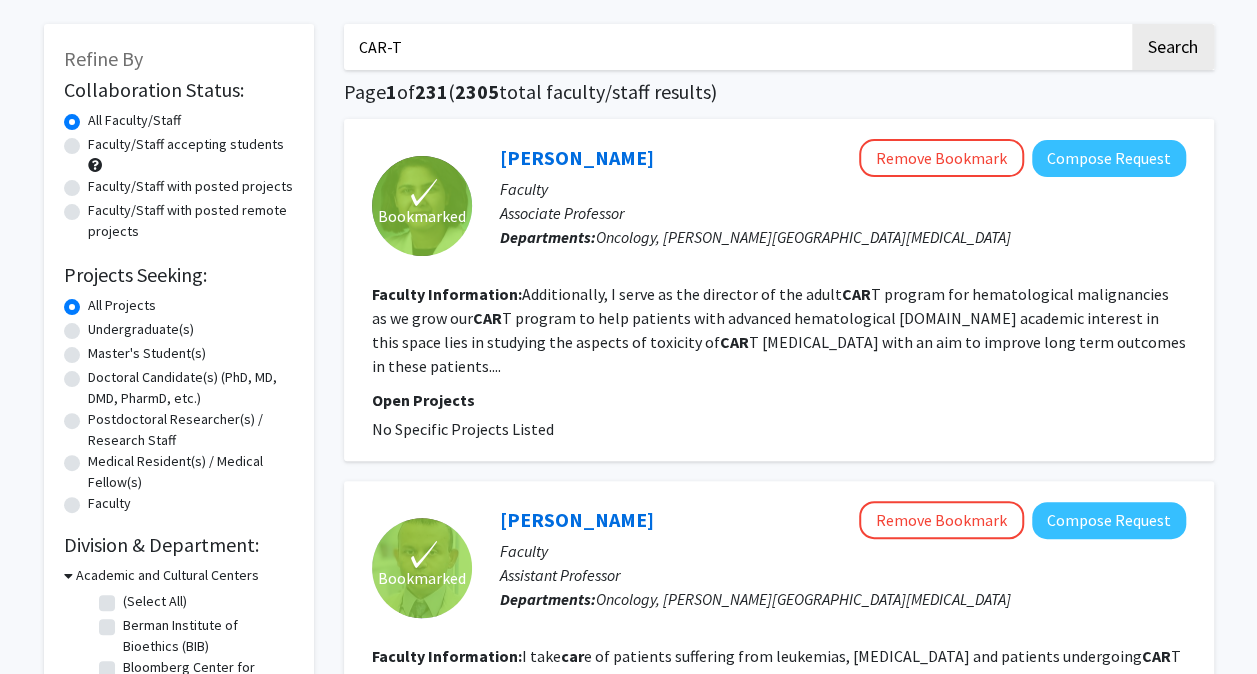 click on "Additionally, I serve as the director of the adult  CAR  T program for hematological malignancies as we grow our  CAR  T program to help patients with advanced hematological [DOMAIN_NAME] academic interest in this space lies in studying the aspects of toxicity of  [MEDICAL_DATA] with an aim to improve long term outcomes in these patients...." 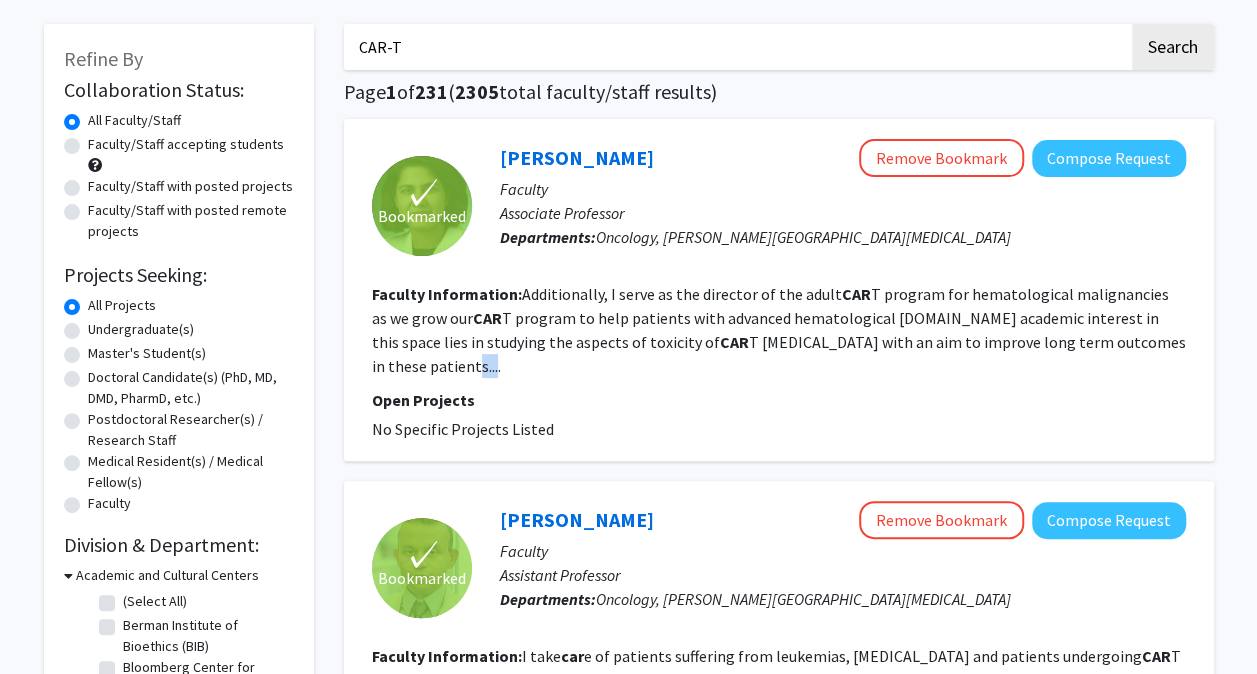 drag, startPoint x: 427, startPoint y: 363, endPoint x: 454, endPoint y: 361, distance: 27.073973 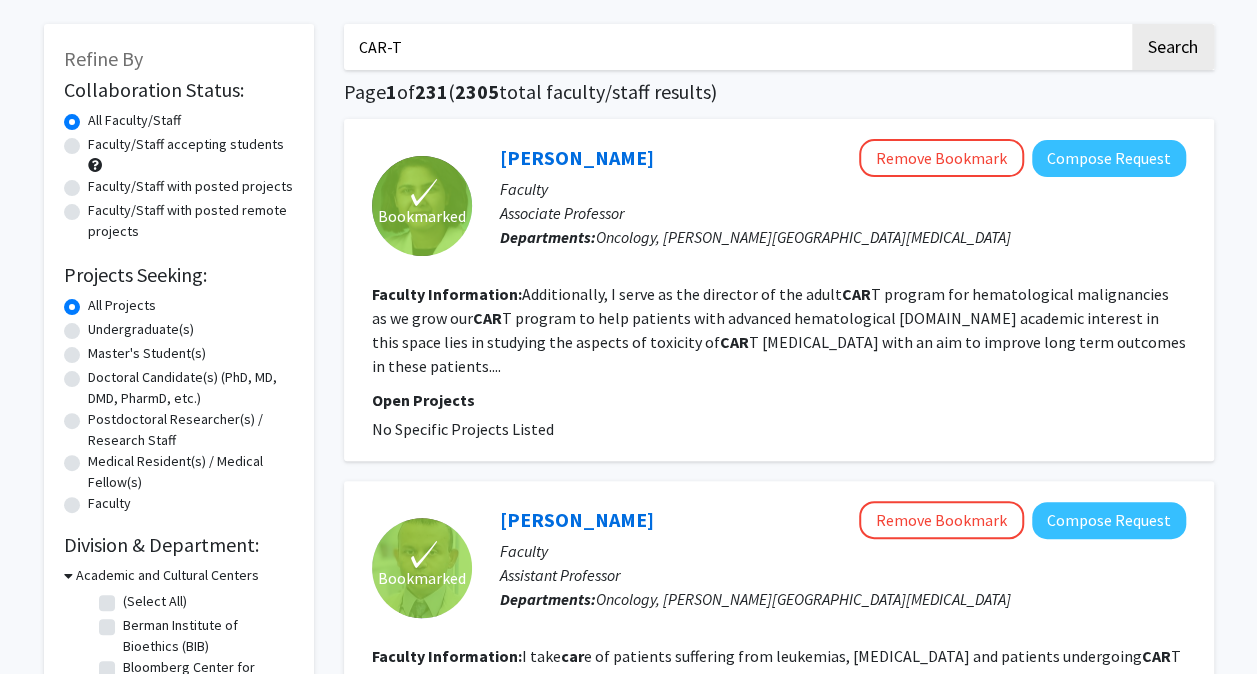 click on "Faculty Information:  Additionally, I serve as the director of the adult  CAR  T program for hematological malignancies as we grow our  CAR  T program to help patients with advanced hematological [DOMAIN_NAME] academic interest in this space lies in studying the aspects of toxicity of  [MEDICAL_DATA] with an aim to improve long term outcomes in these patients...." 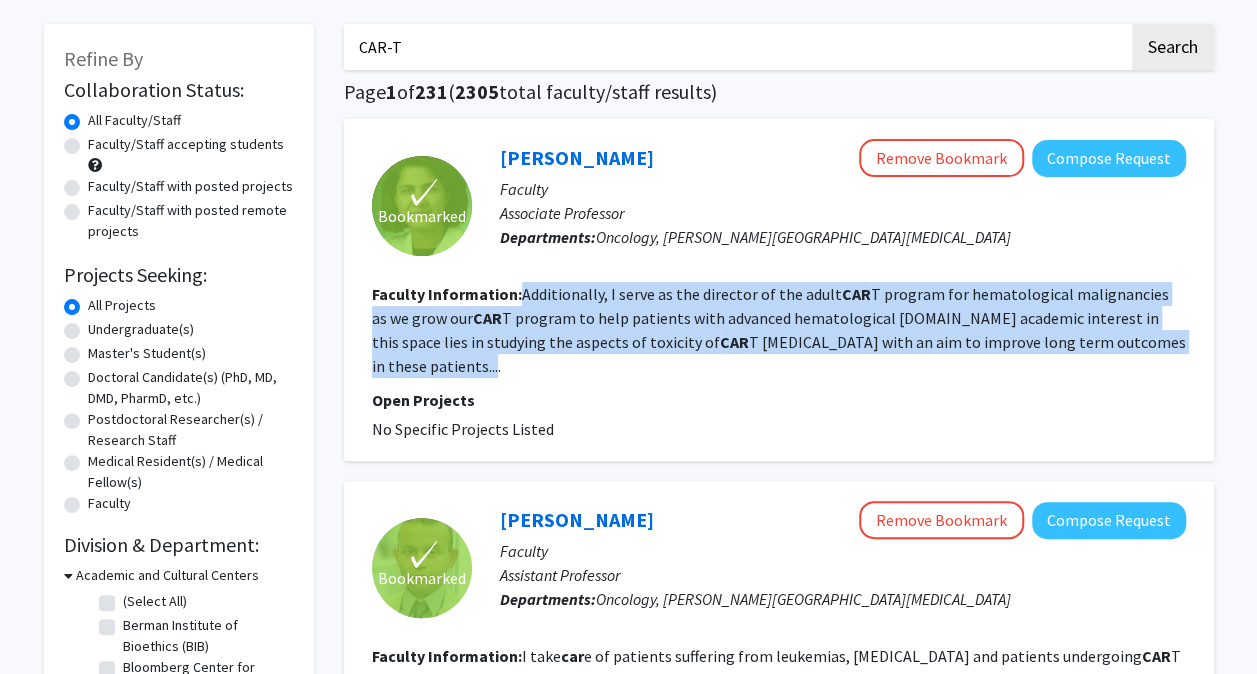 drag, startPoint x: 519, startPoint y: 293, endPoint x: 509, endPoint y: 362, distance: 69.72087 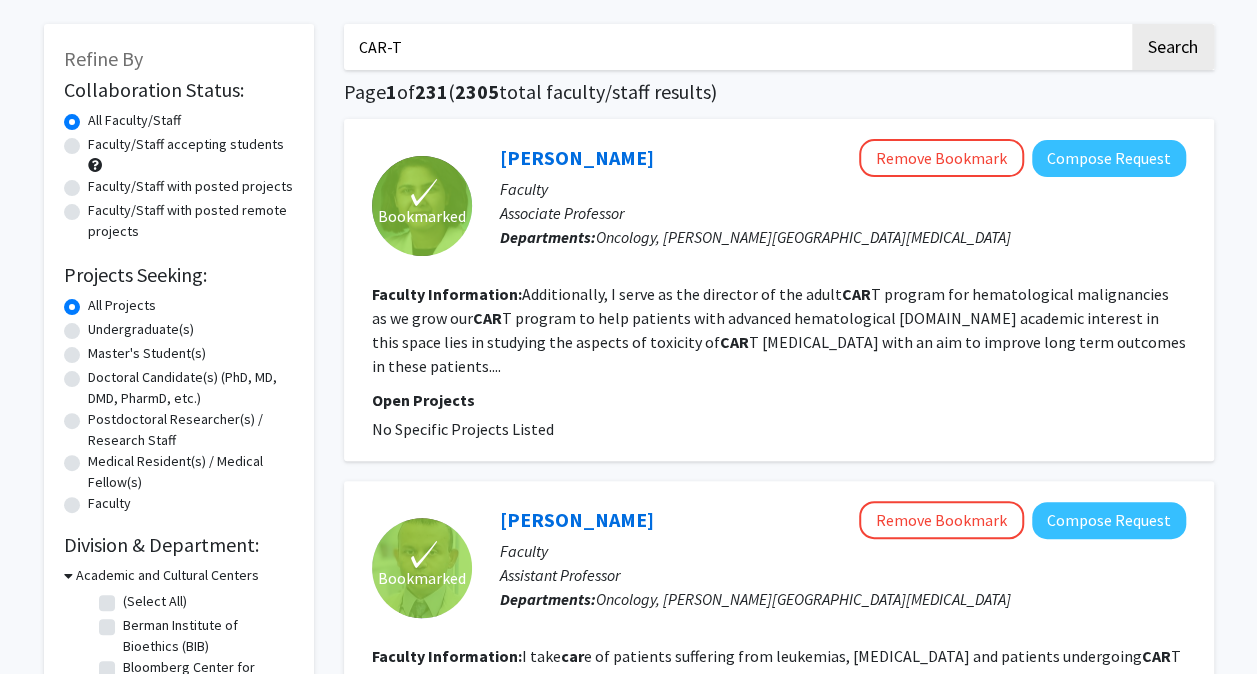 drag, startPoint x: 509, startPoint y: 362, endPoint x: 644, endPoint y: 410, distance: 143.27945 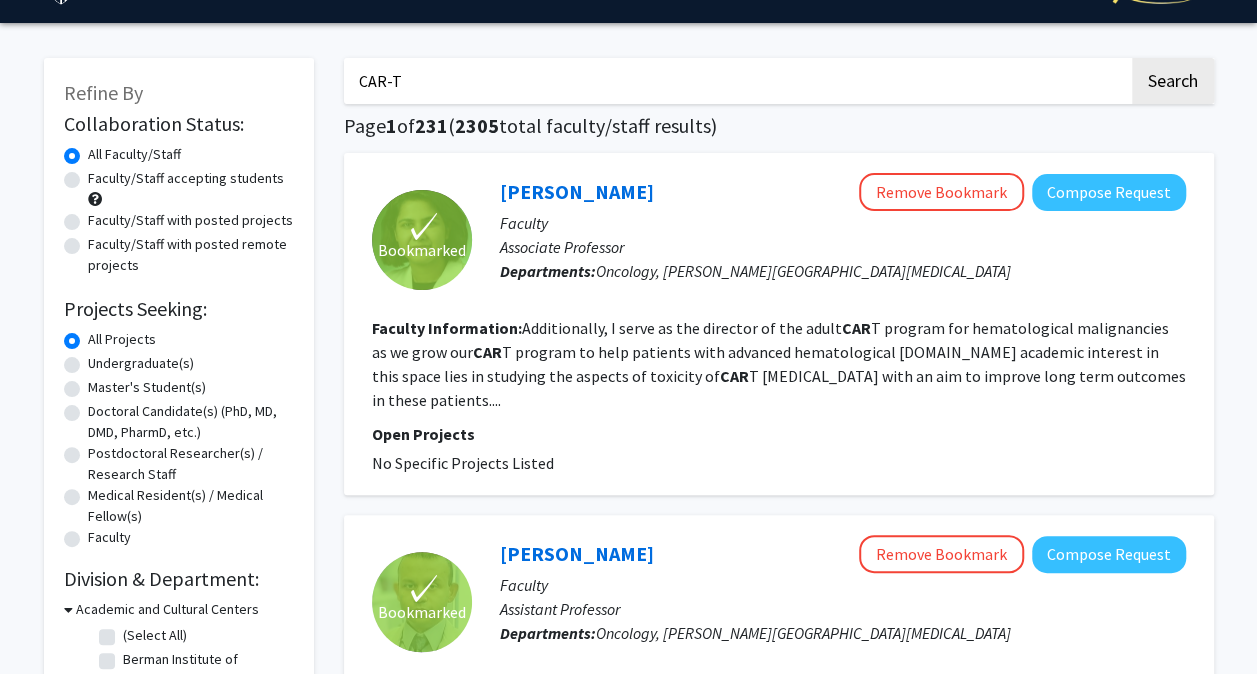 scroll, scrollTop: 0, scrollLeft: 0, axis: both 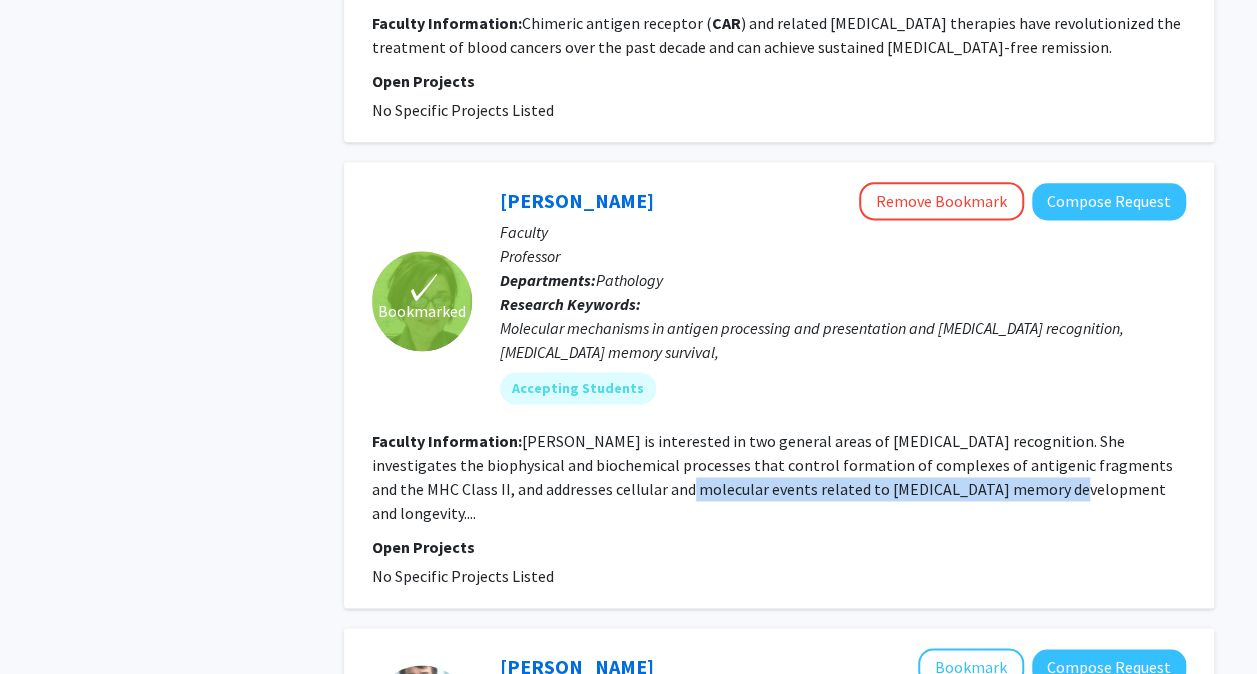 drag, startPoint x: 598, startPoint y: 487, endPoint x: 940, endPoint y: 482, distance: 342.03656 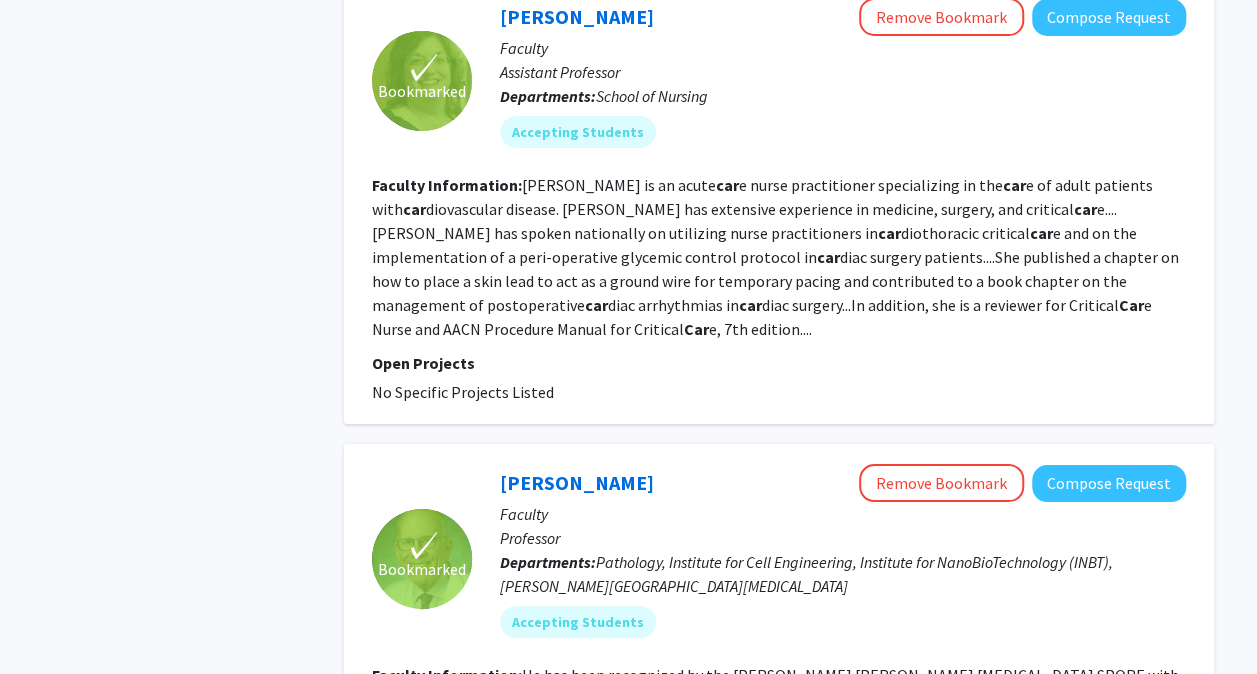 scroll, scrollTop: 3900, scrollLeft: 0, axis: vertical 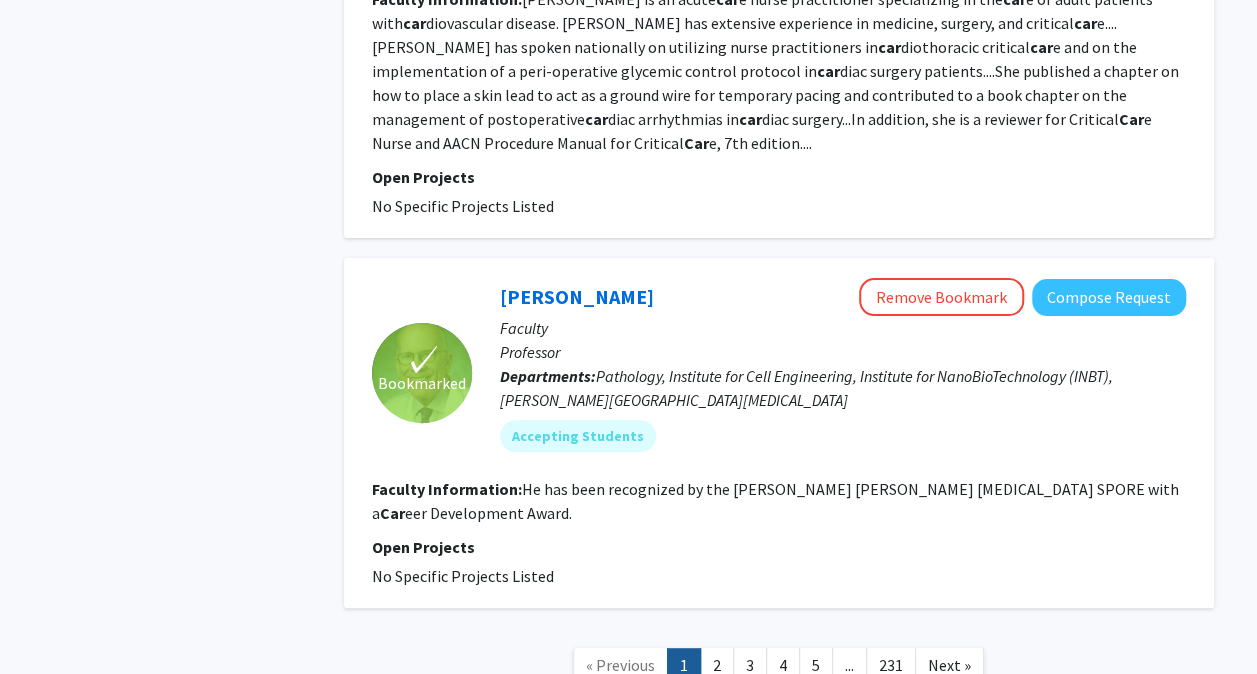 click on "No Specific Projects Listed" 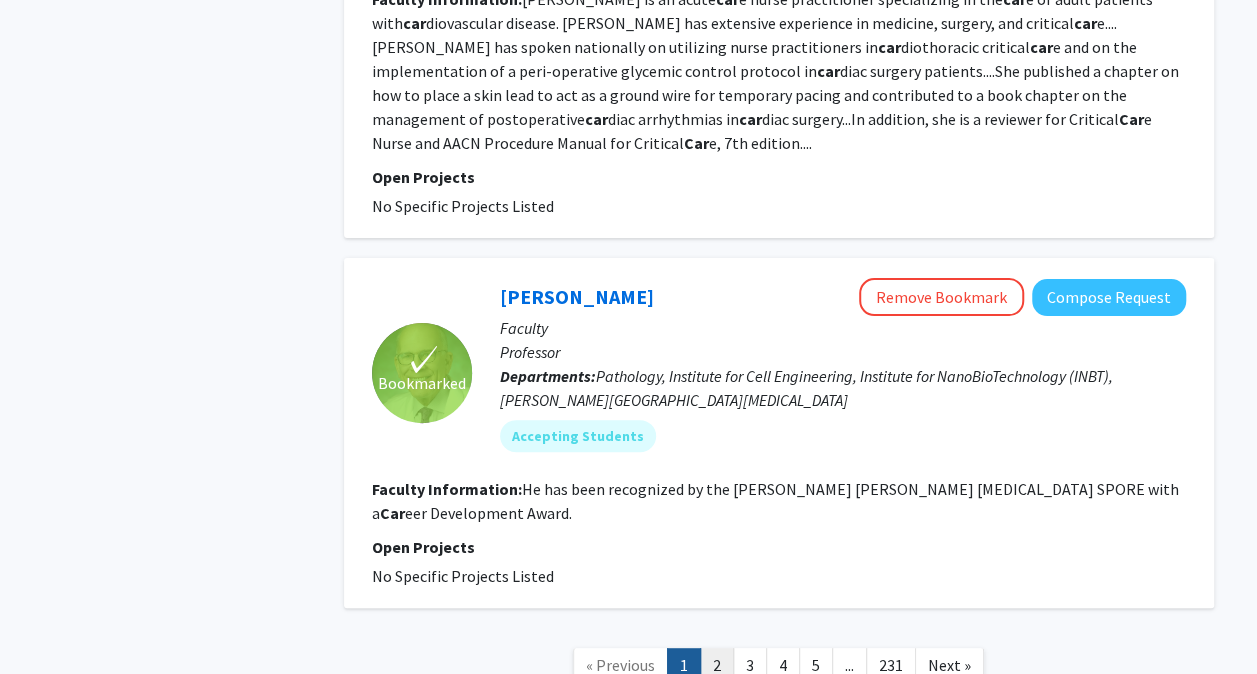 click on "2" 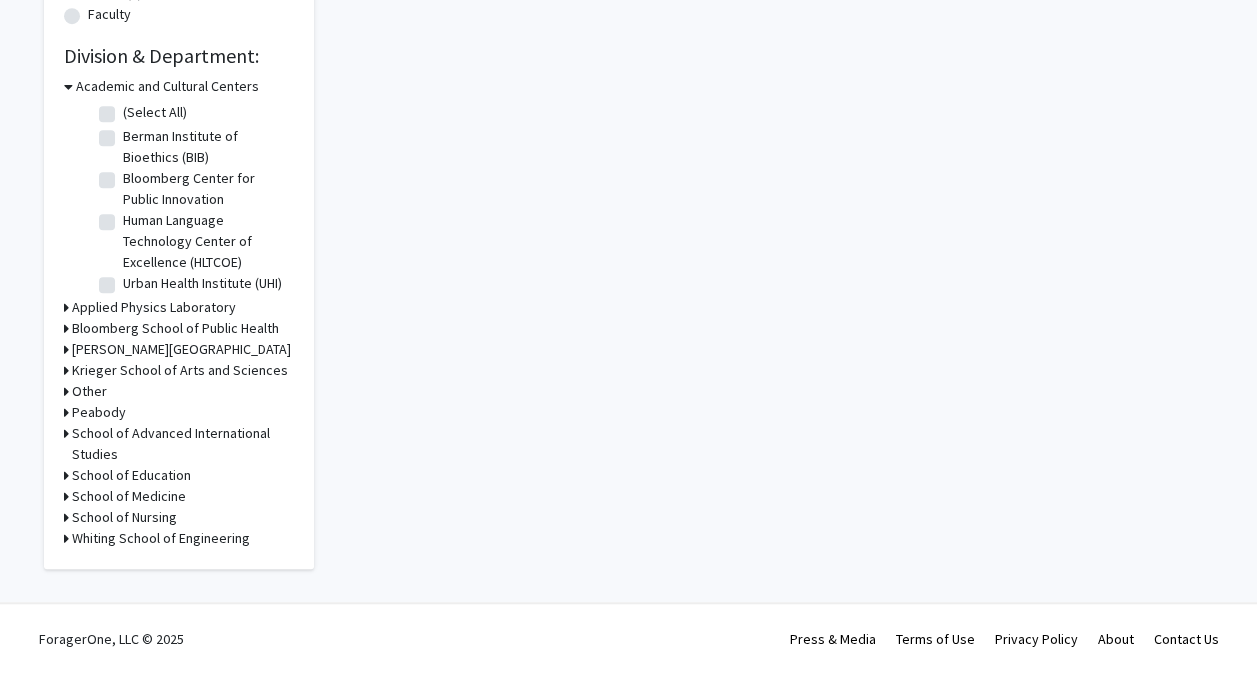 scroll, scrollTop: 0, scrollLeft: 0, axis: both 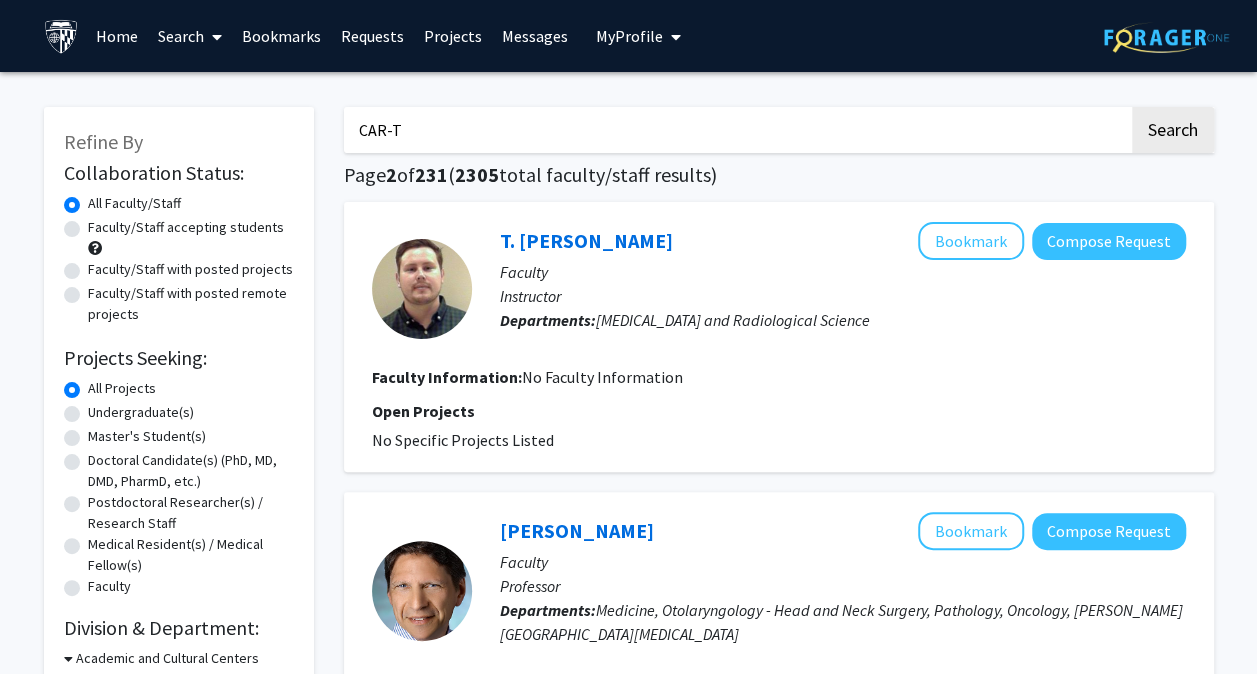 click on "Undergraduate(s)" 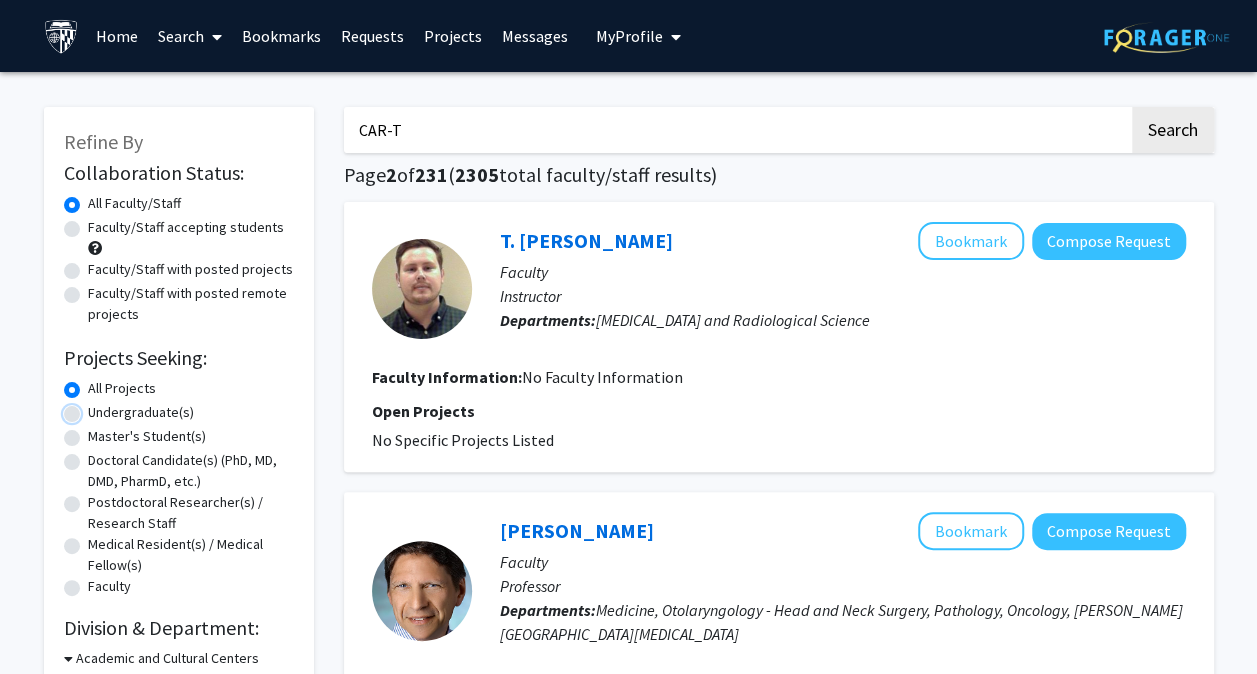 click on "Undergraduate(s)" at bounding box center [94, 408] 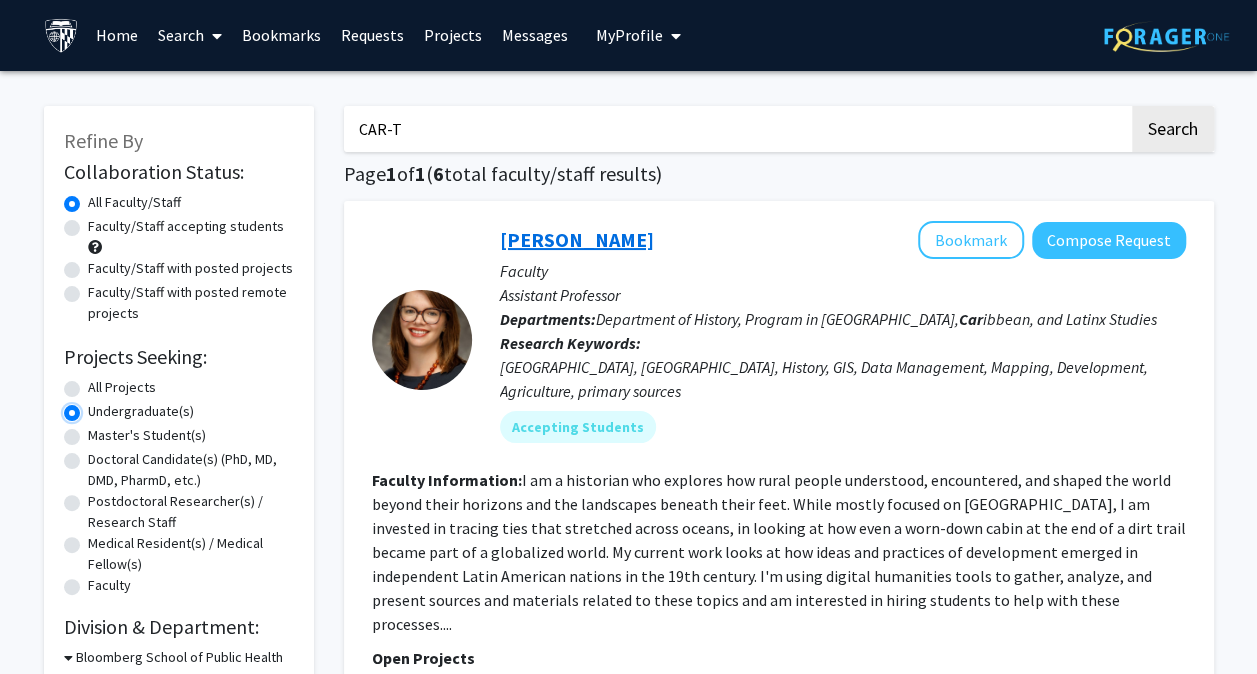 scroll, scrollTop: 0, scrollLeft: 0, axis: both 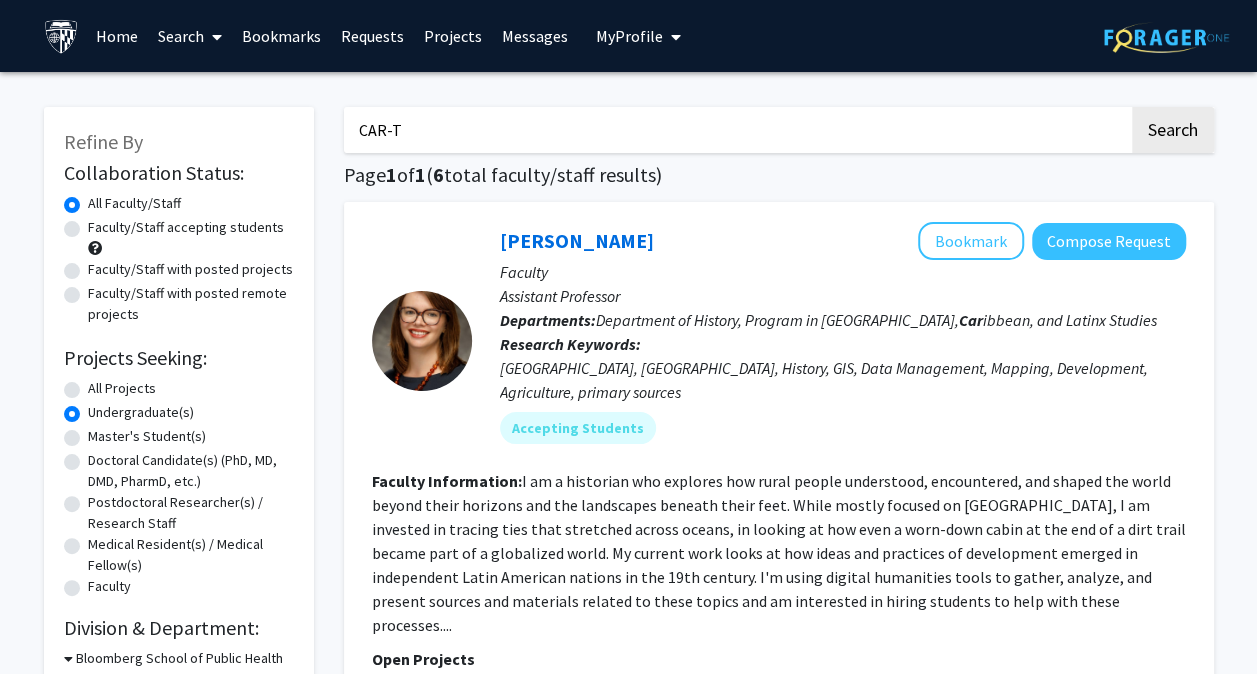 drag, startPoint x: 423, startPoint y: 128, endPoint x: 295, endPoint y: 132, distance: 128.06248 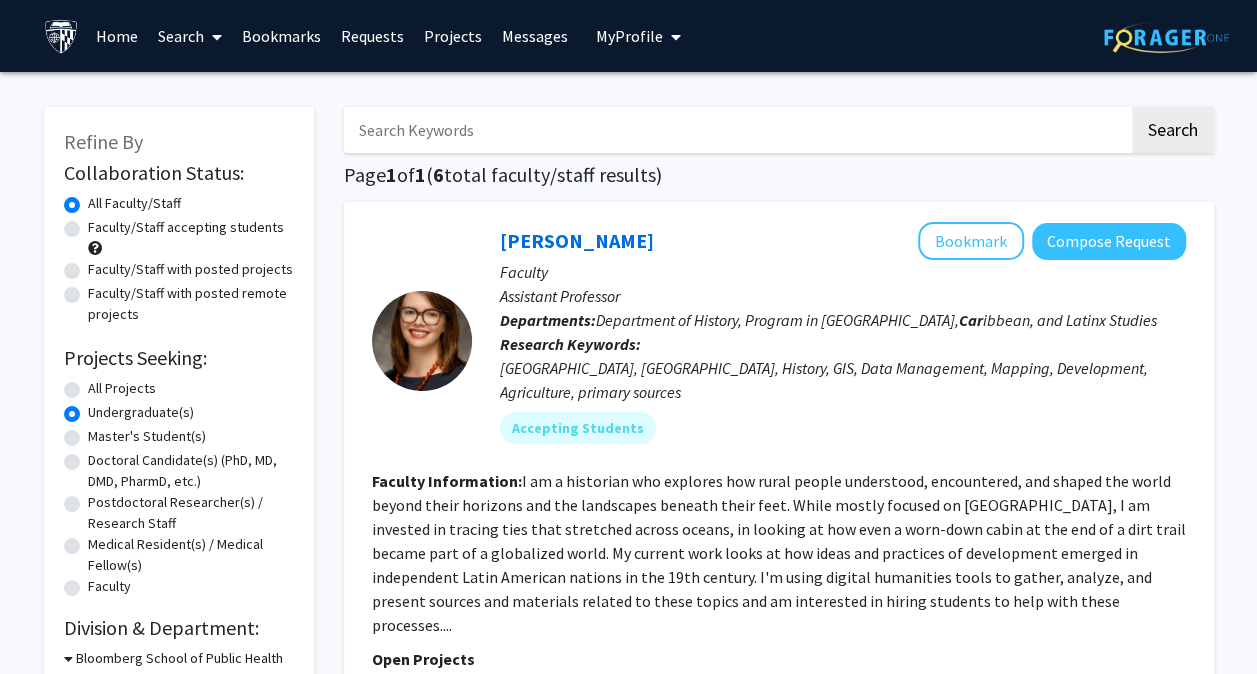 type 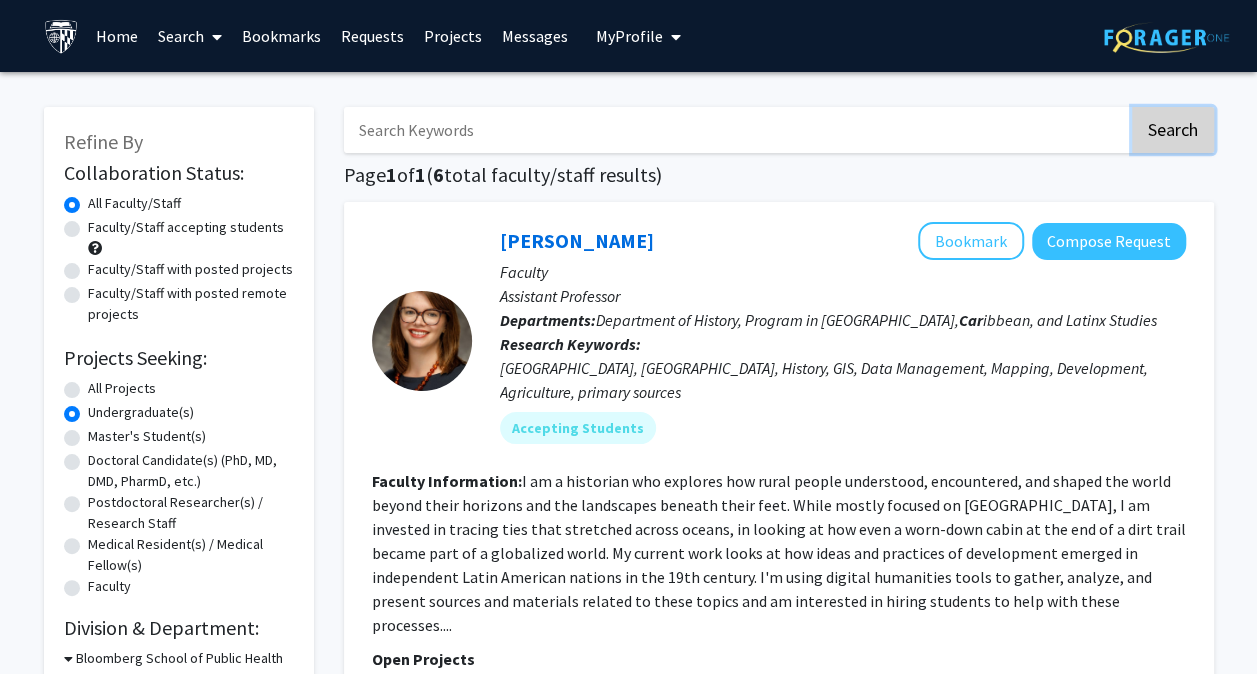 click on "Search" 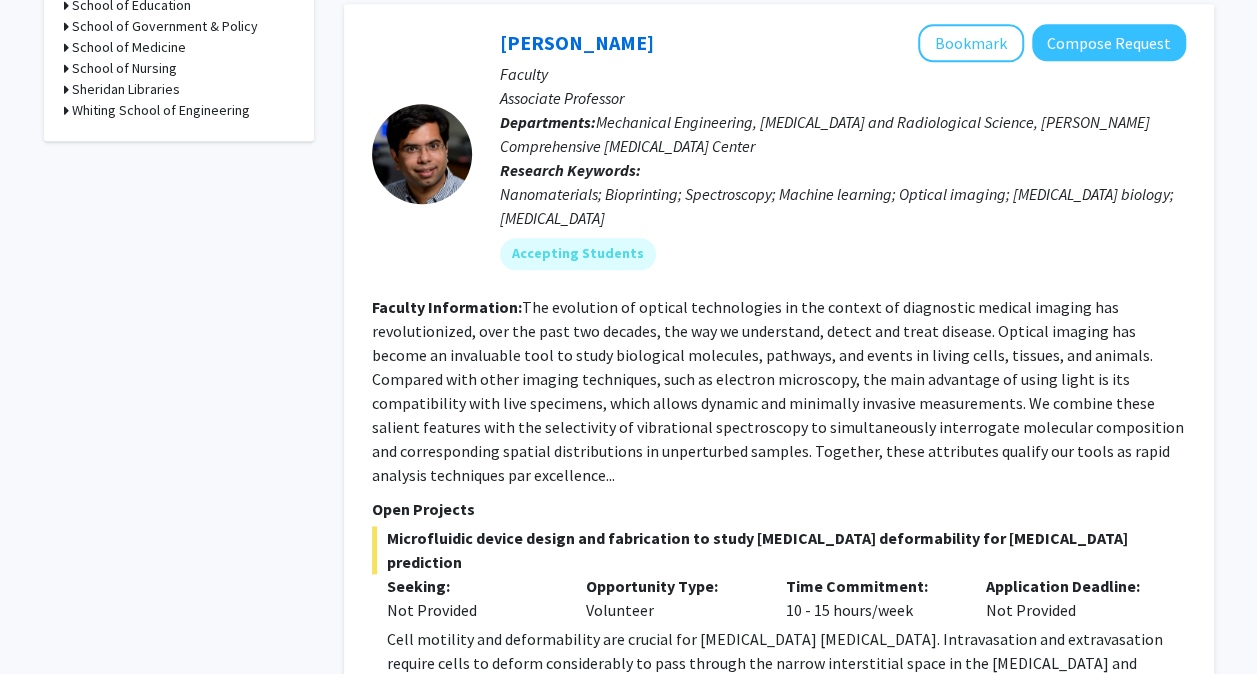scroll, scrollTop: 1000, scrollLeft: 0, axis: vertical 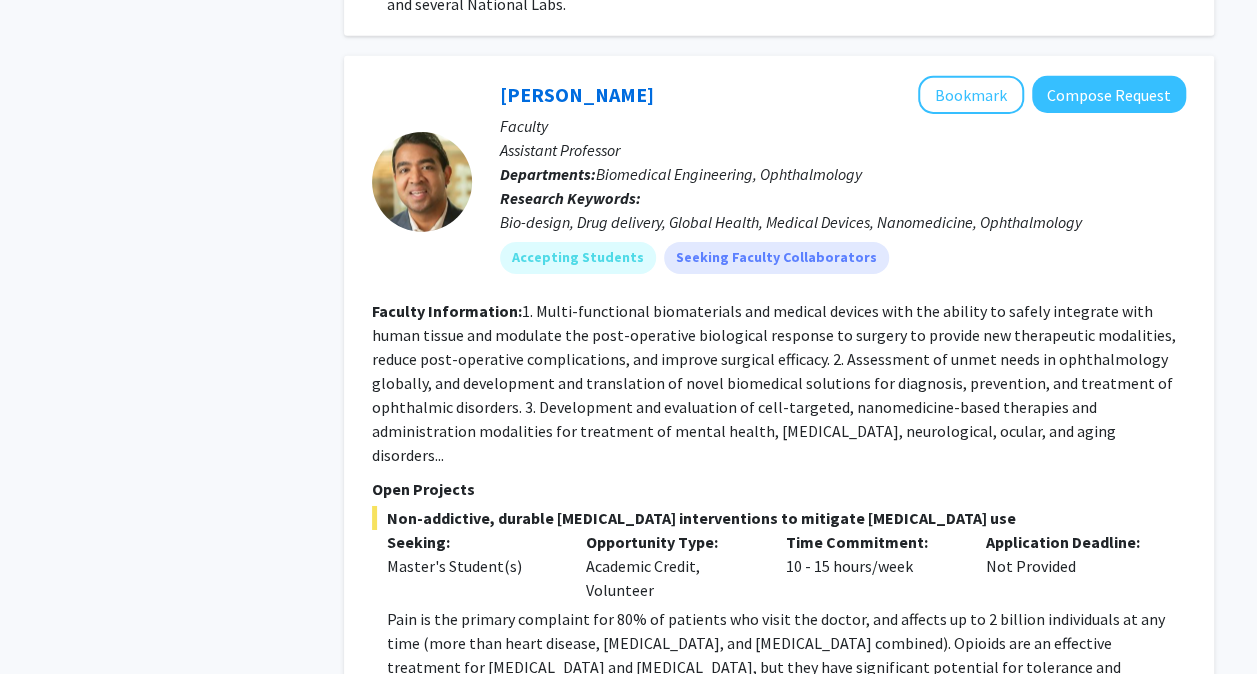 click on "Show more" 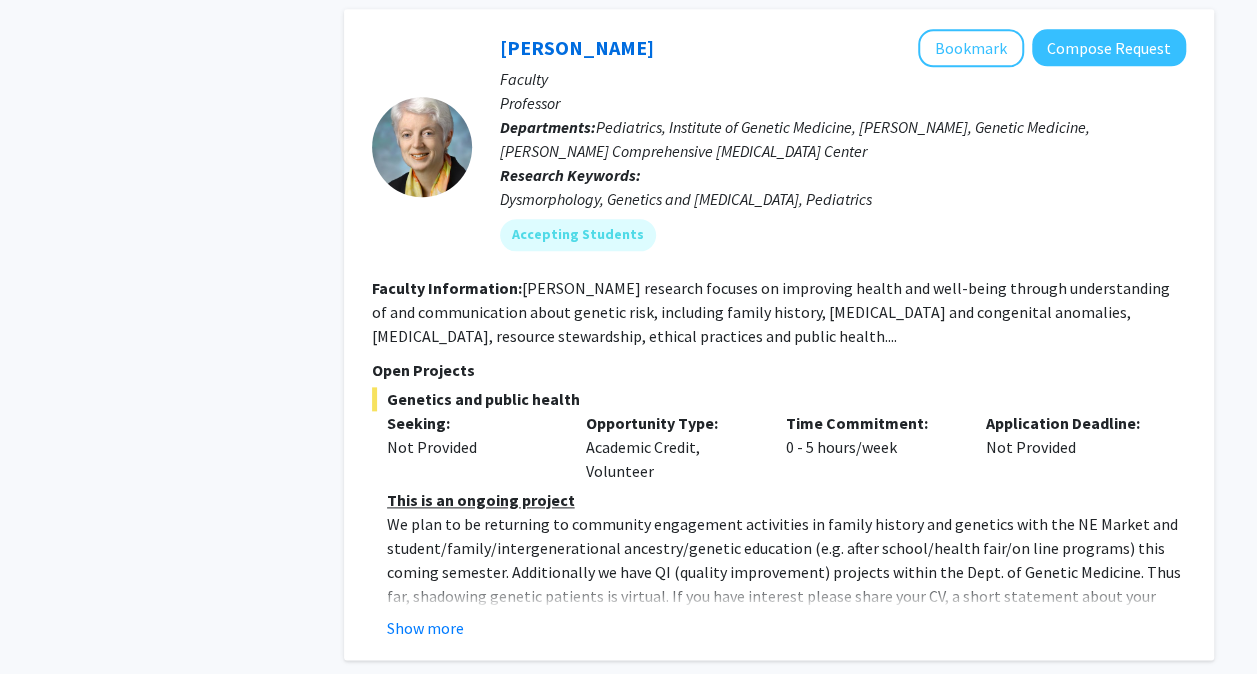 scroll, scrollTop: 4800, scrollLeft: 0, axis: vertical 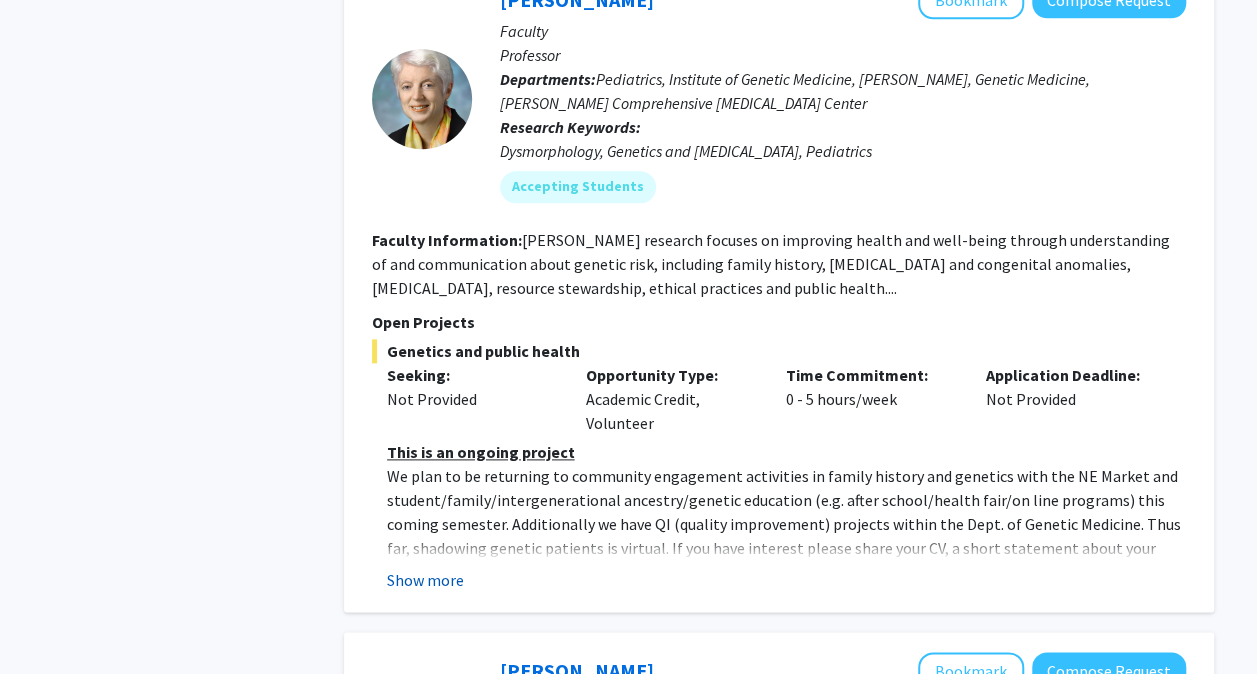 click on "Show more" 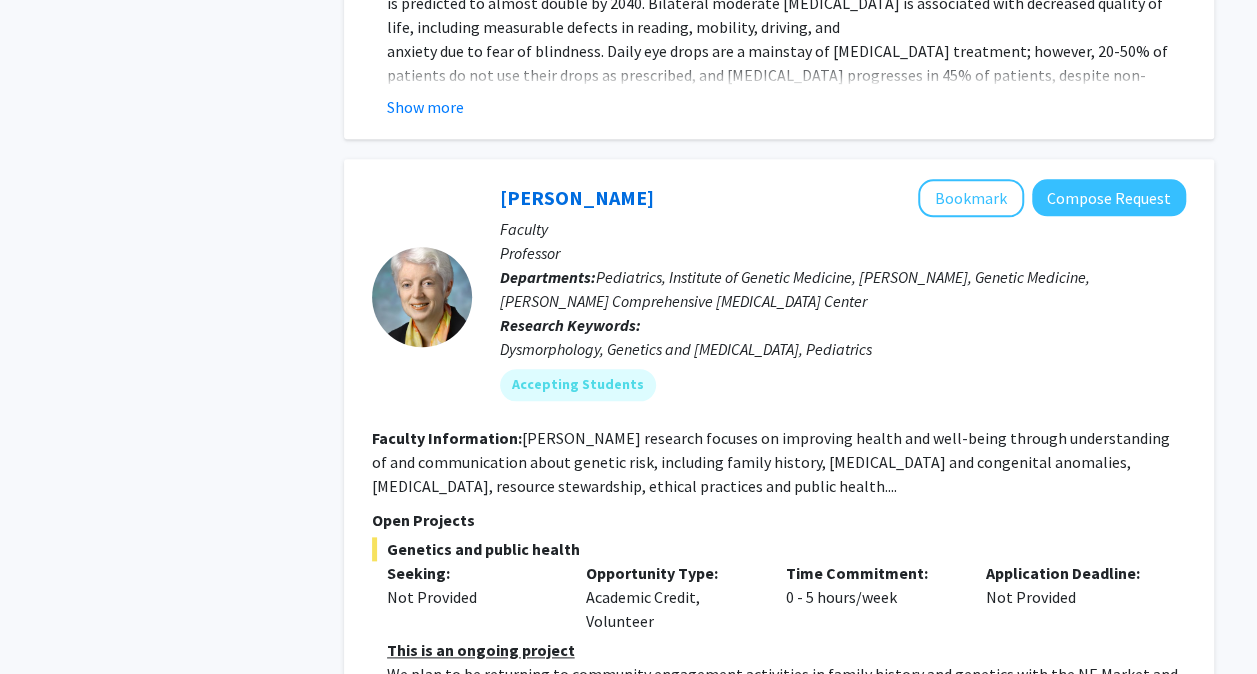 scroll, scrollTop: 4600, scrollLeft: 0, axis: vertical 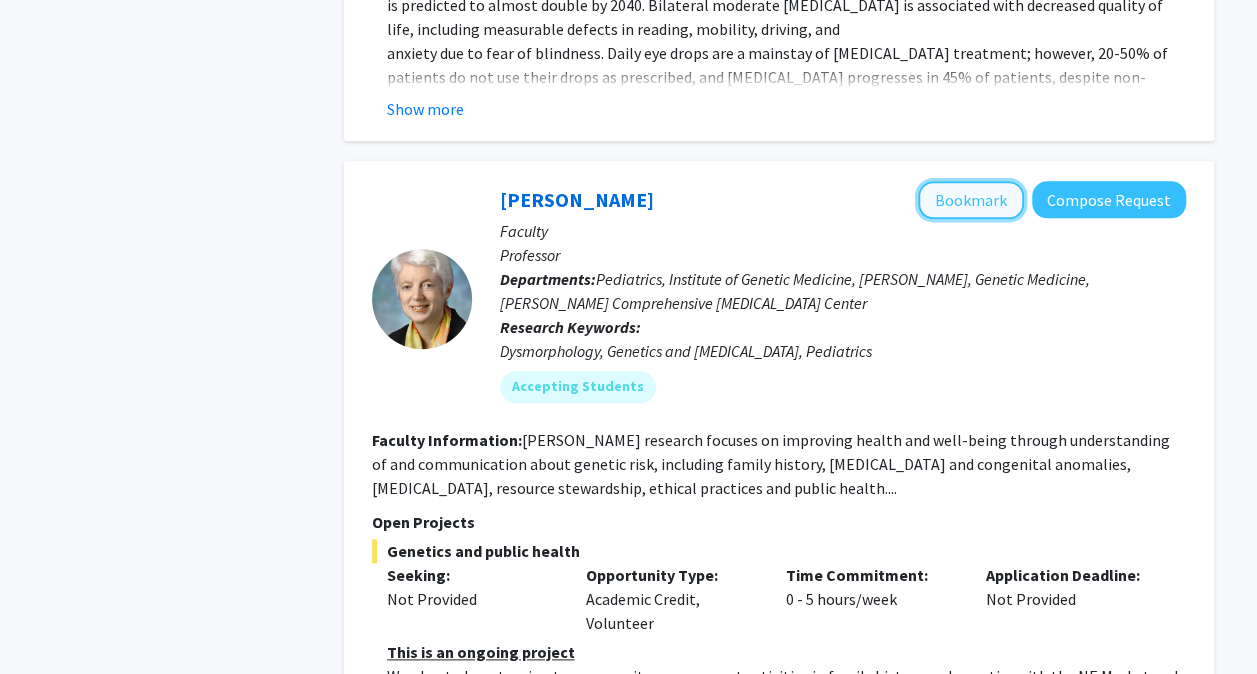 click on "Bookmark" 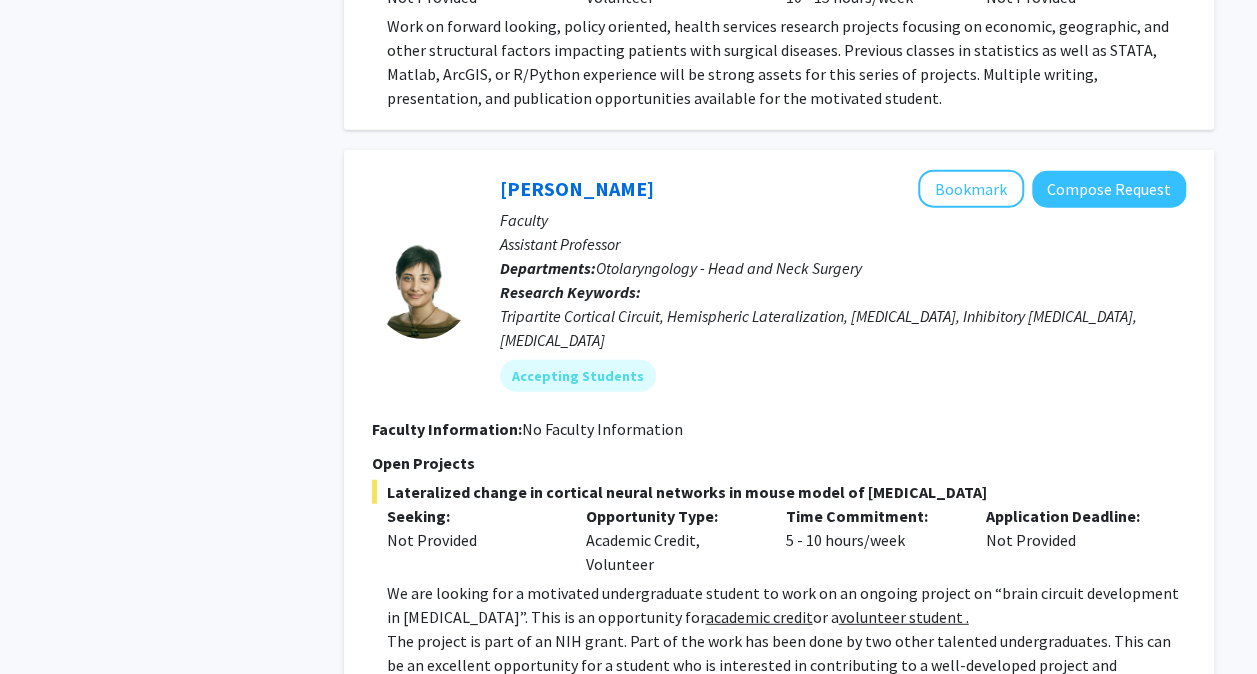 scroll, scrollTop: 6100, scrollLeft: 0, axis: vertical 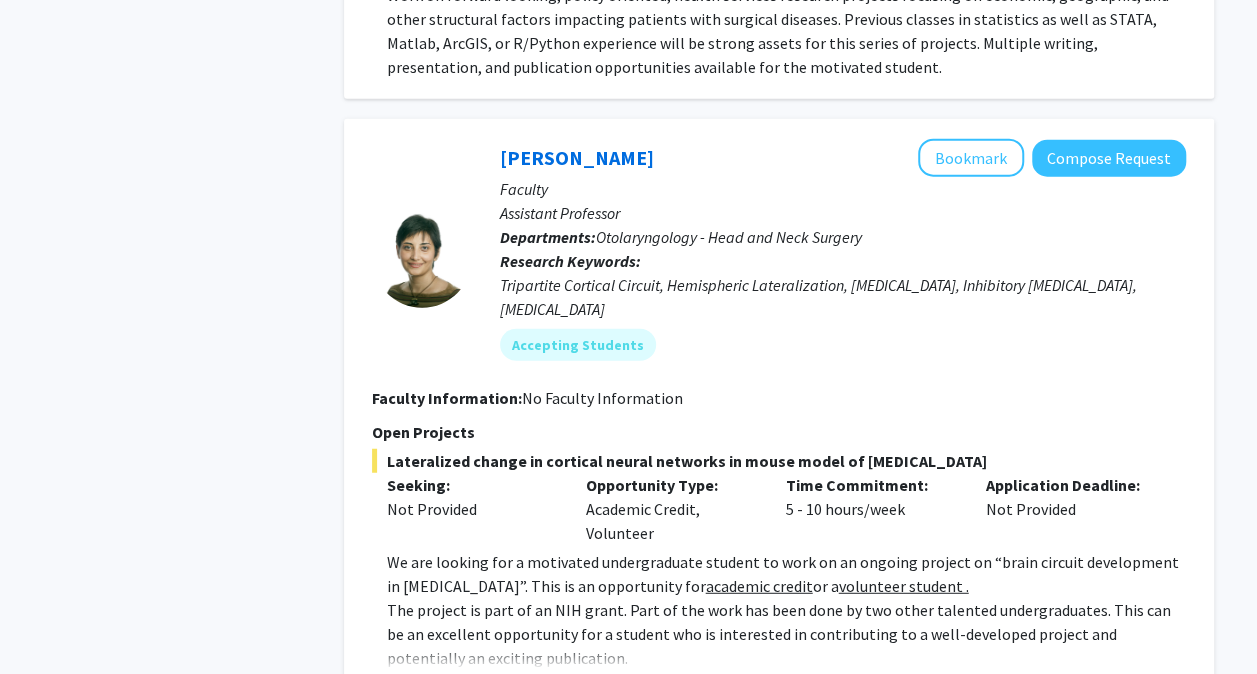 click on "Show more" 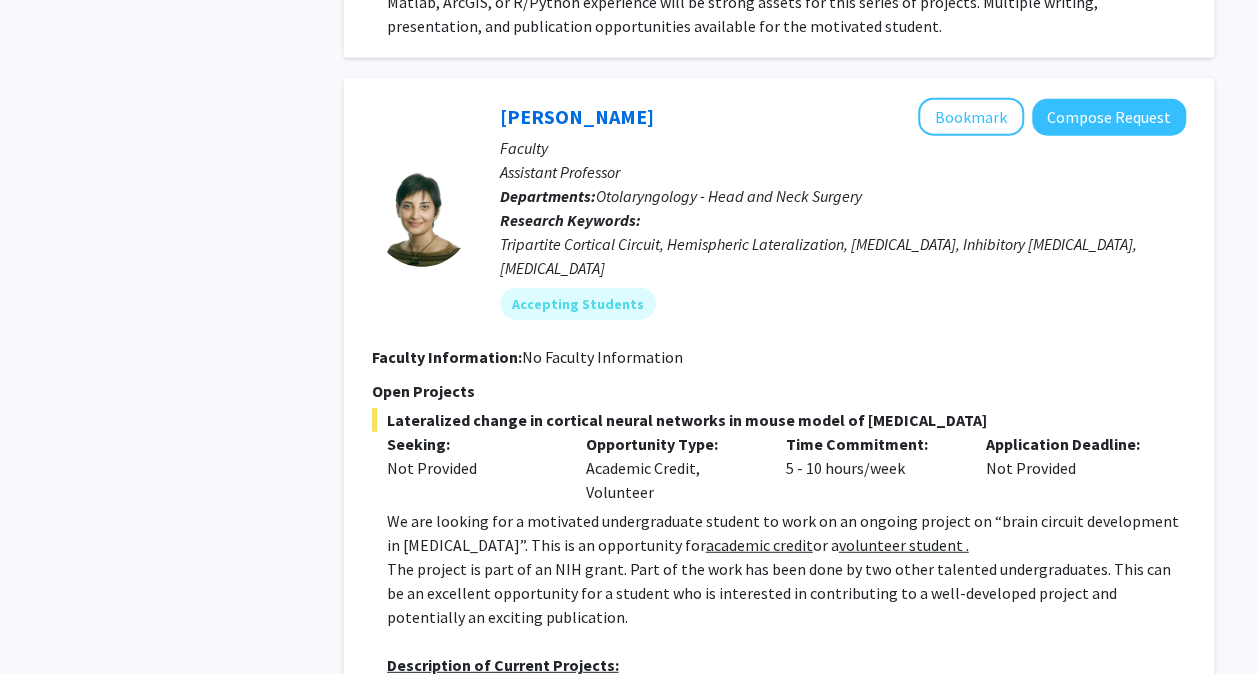 scroll, scrollTop: 6000, scrollLeft: 0, axis: vertical 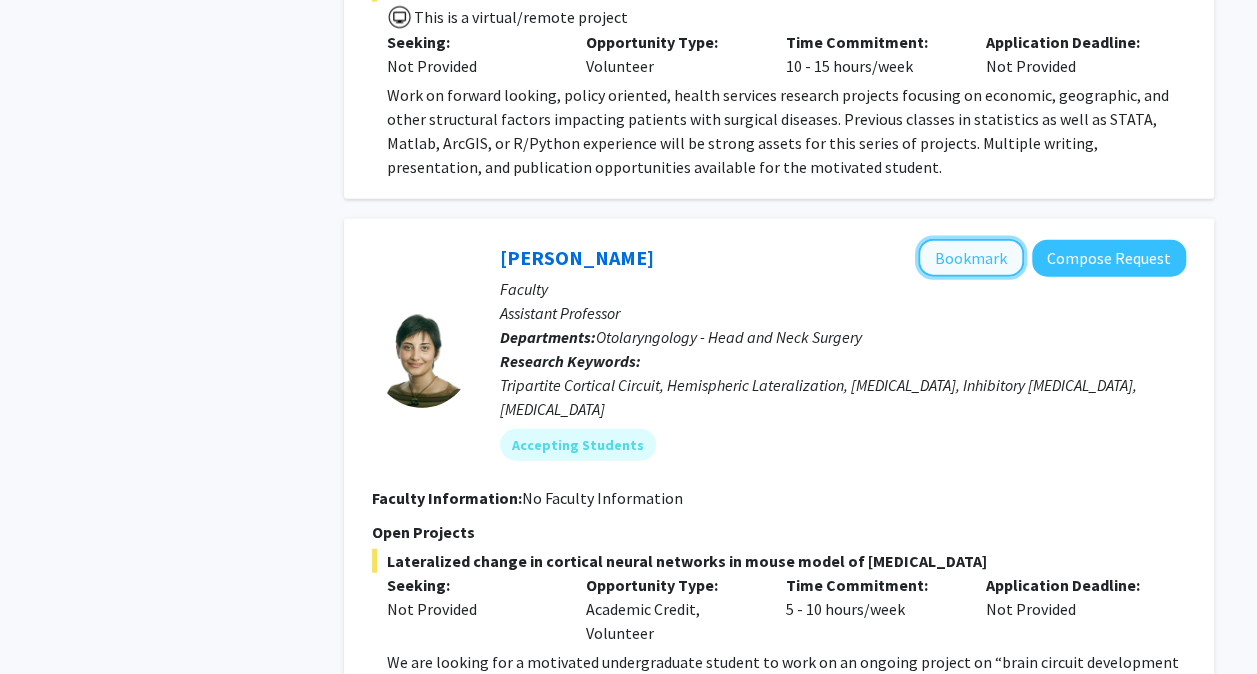 drag, startPoint x: 1002, startPoint y: 128, endPoint x: 979, endPoint y: 140, distance: 25.942244 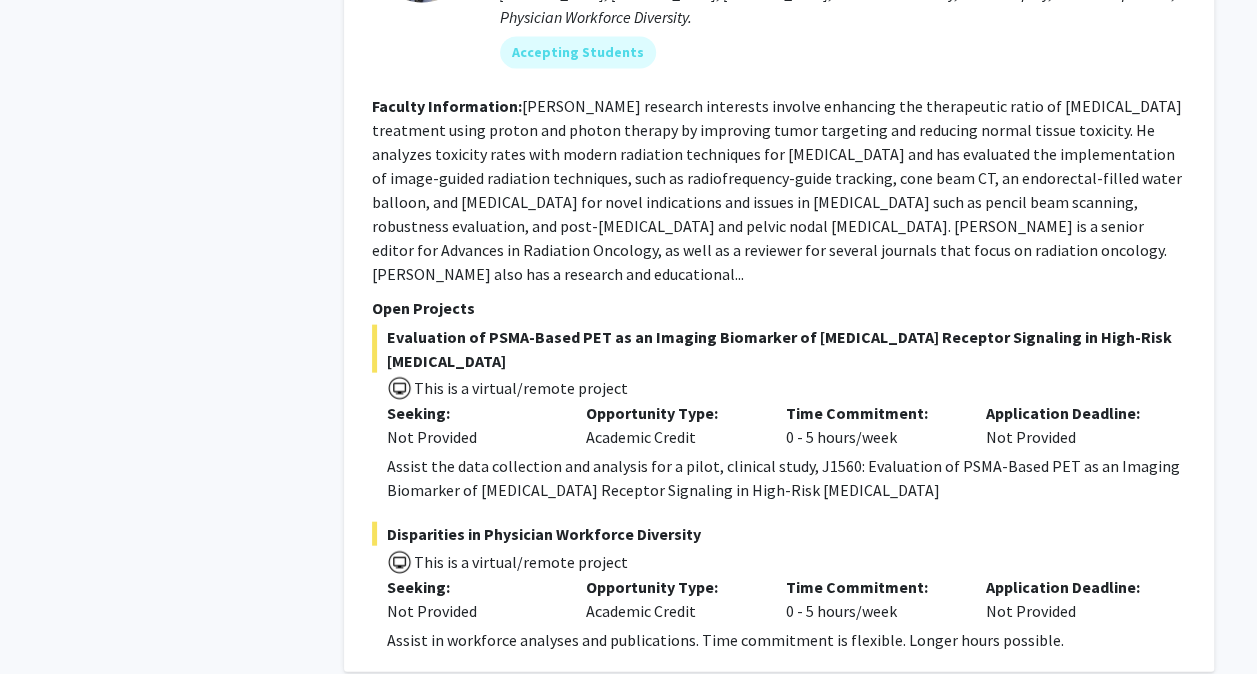 scroll, scrollTop: 9577, scrollLeft: 0, axis: vertical 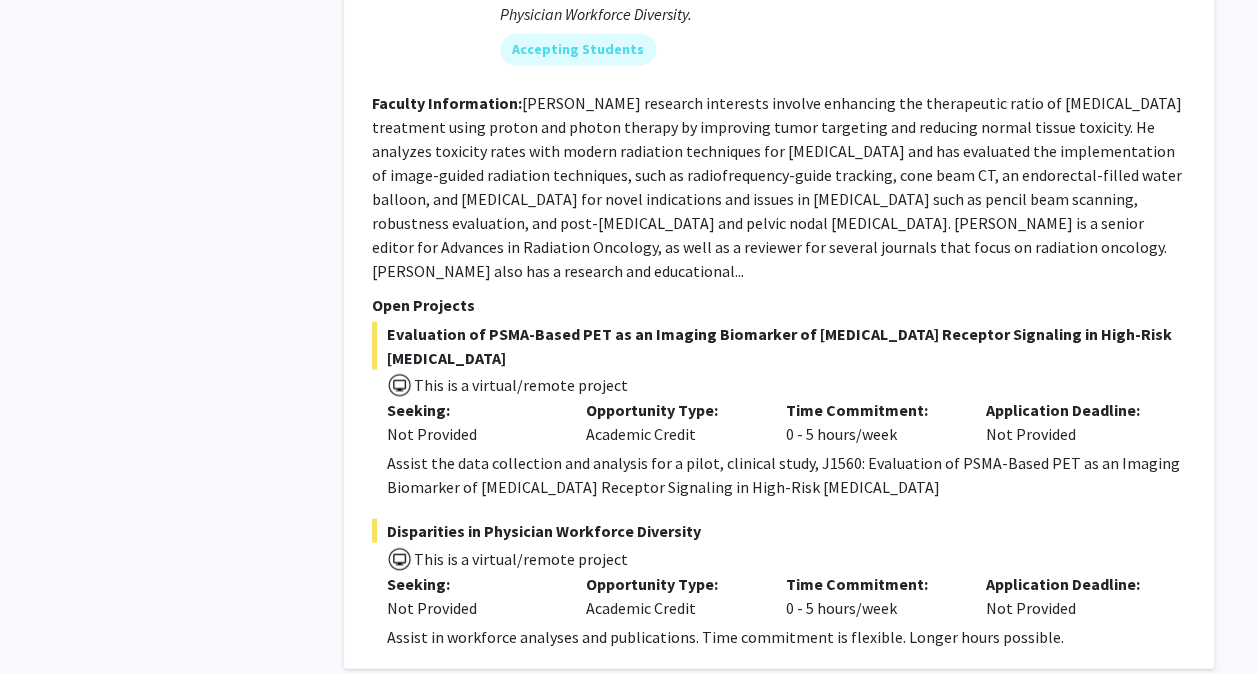 click on "1" 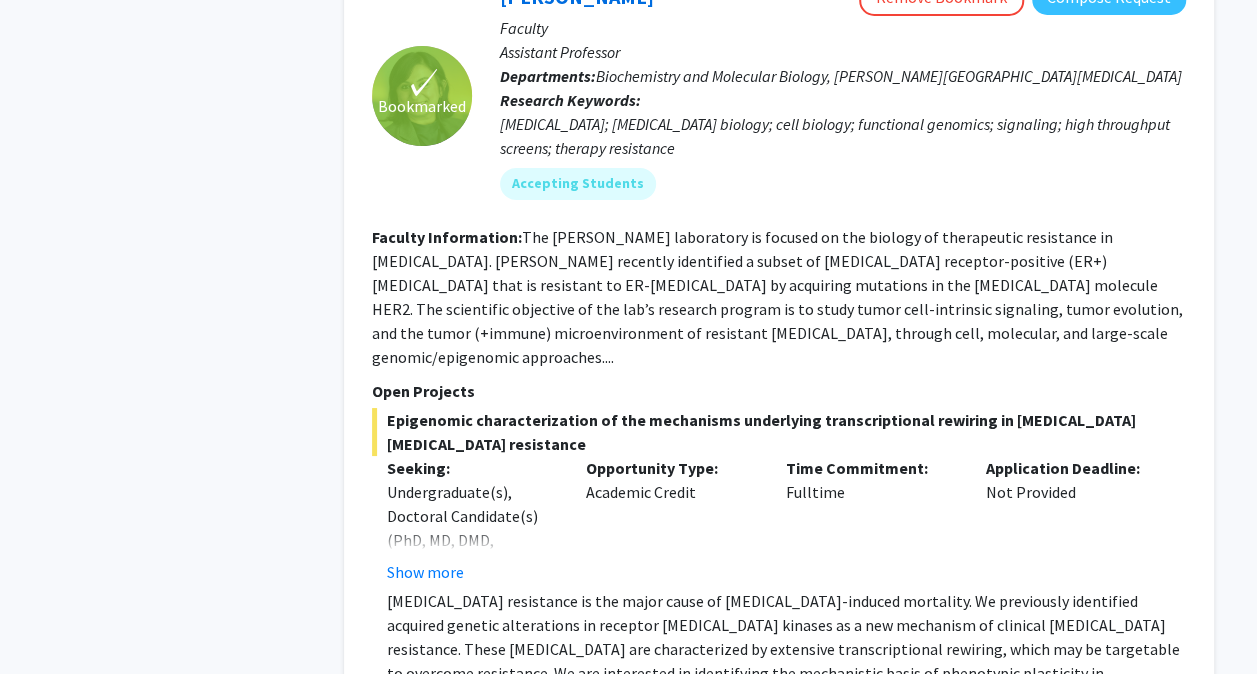scroll, scrollTop: 7484, scrollLeft: 0, axis: vertical 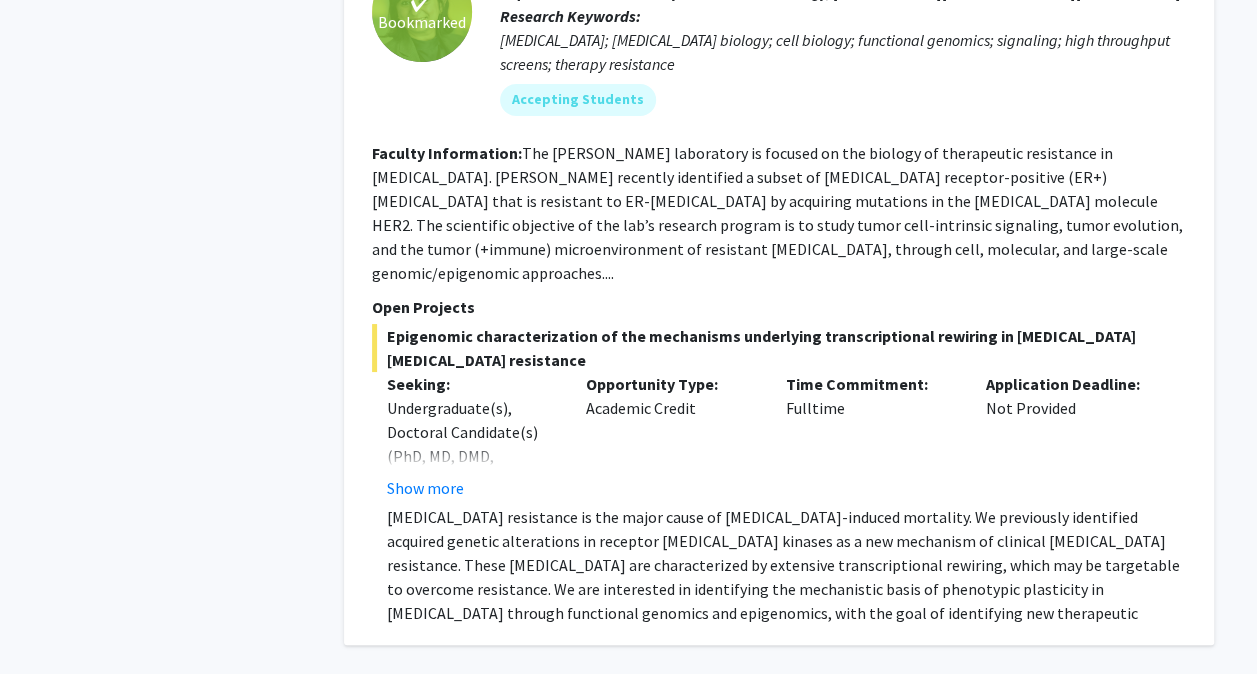 click on "3" 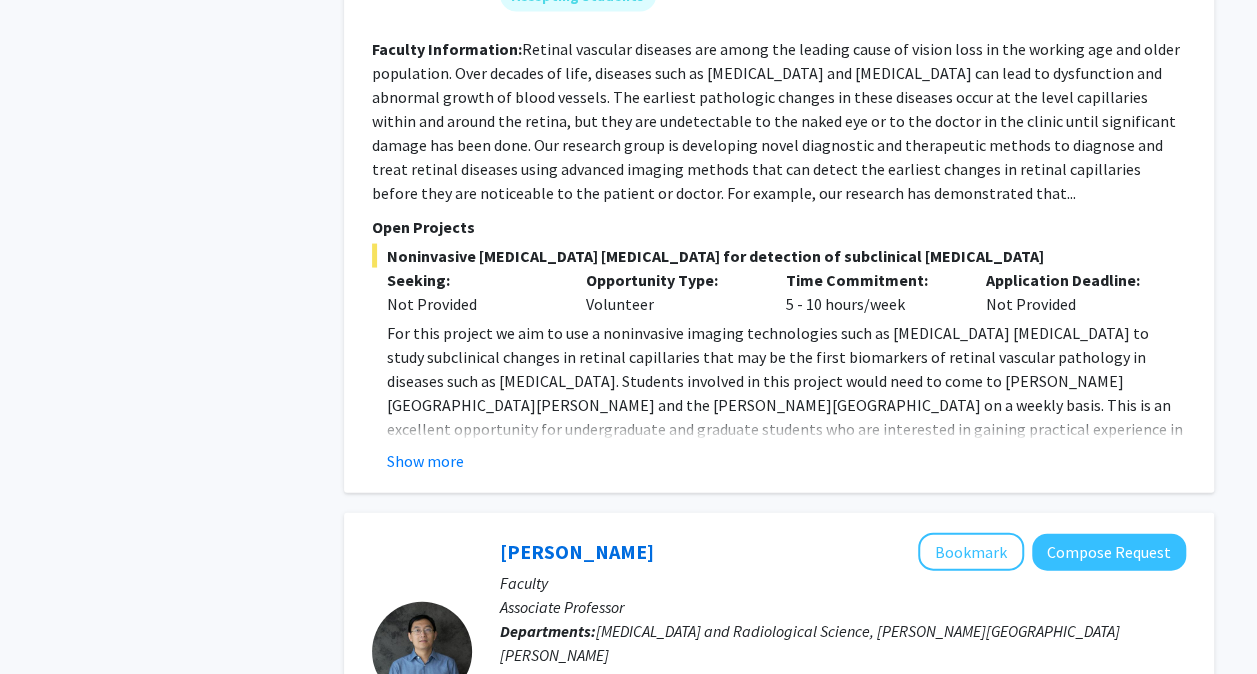 scroll, scrollTop: 5900, scrollLeft: 0, axis: vertical 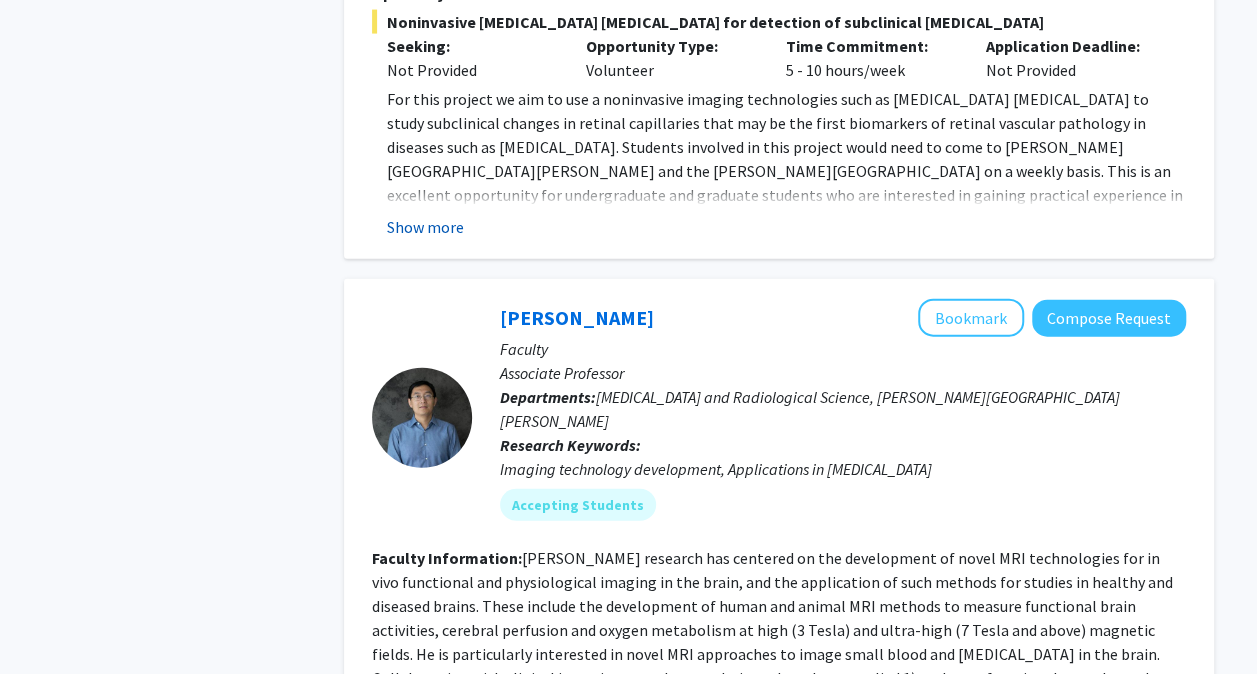 click on "Show more" 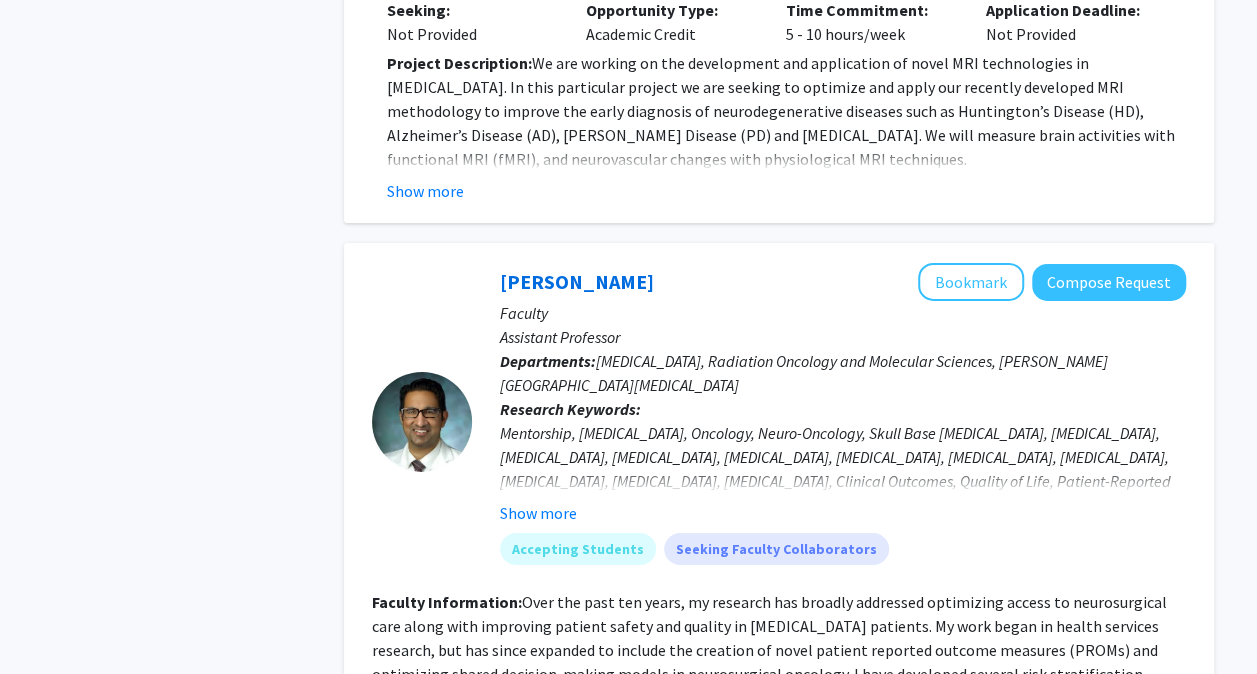 scroll, scrollTop: 6888, scrollLeft: 0, axis: vertical 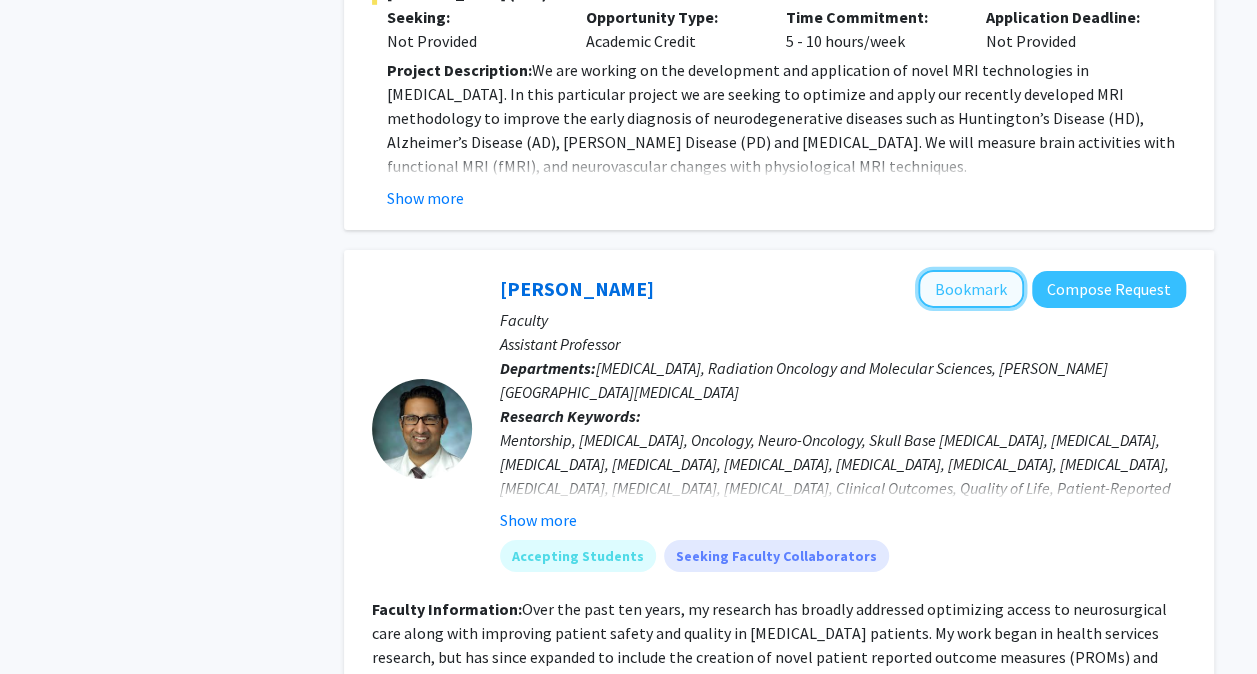 click on "Bookmark" 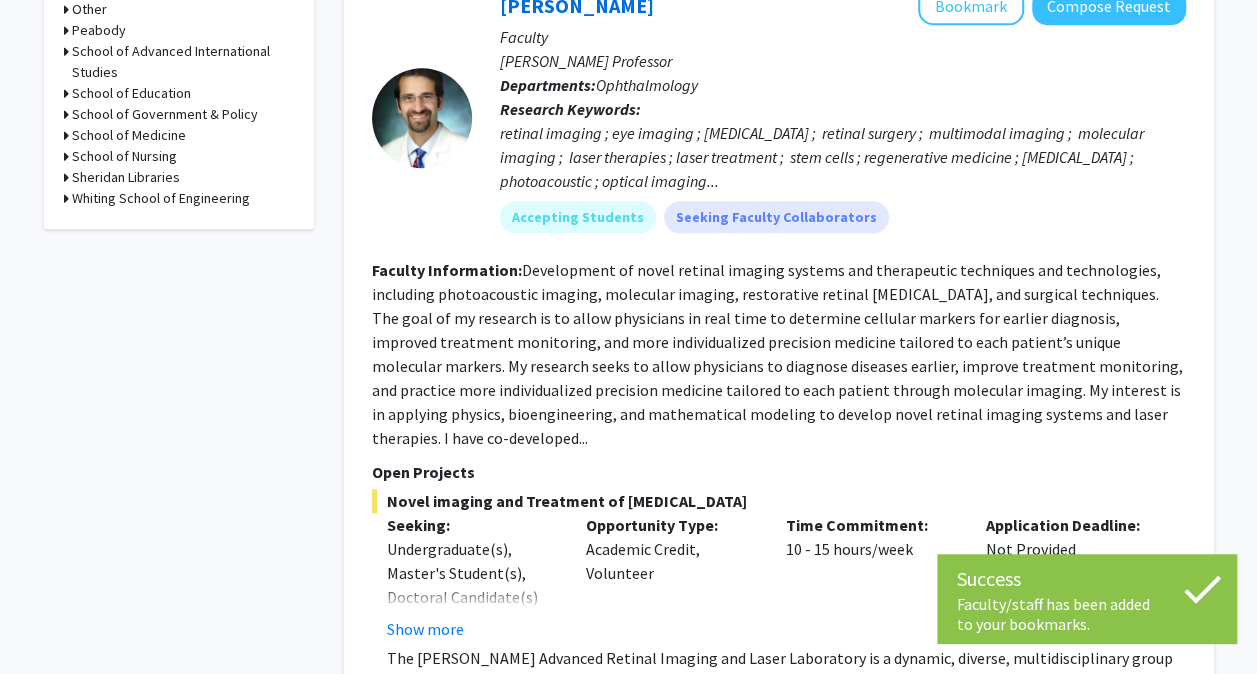 scroll, scrollTop: 0, scrollLeft: 0, axis: both 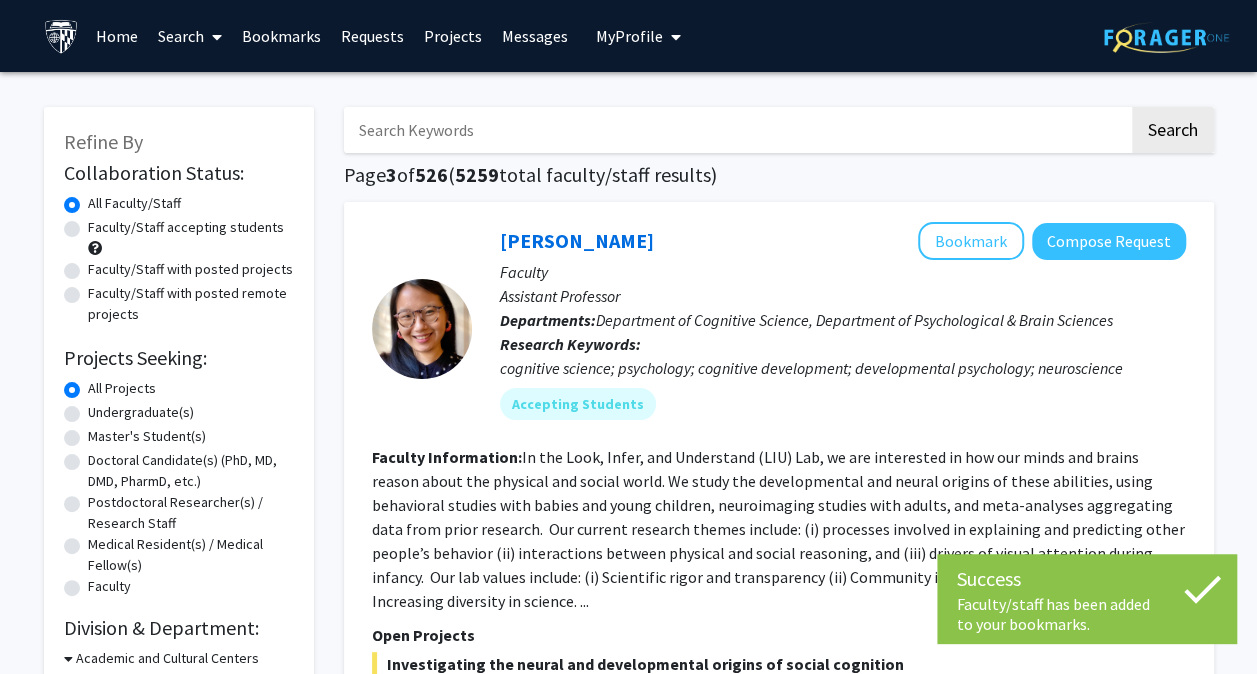 click at bounding box center [736, 130] 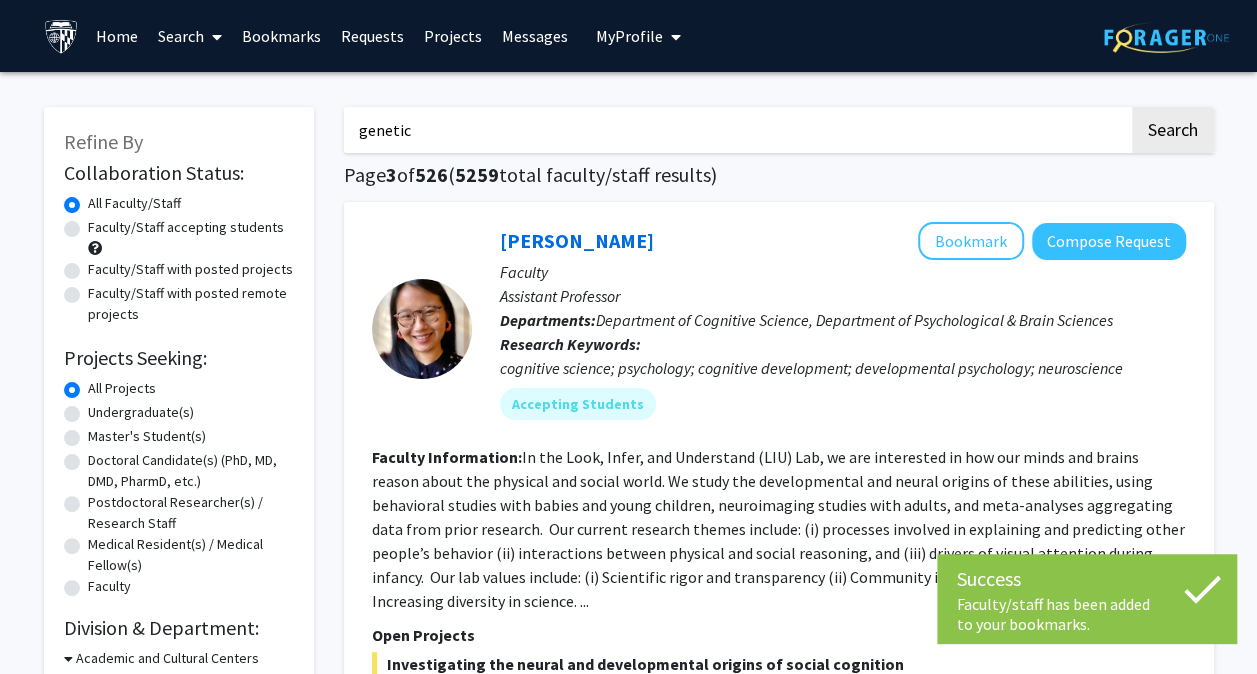 click on "Search" 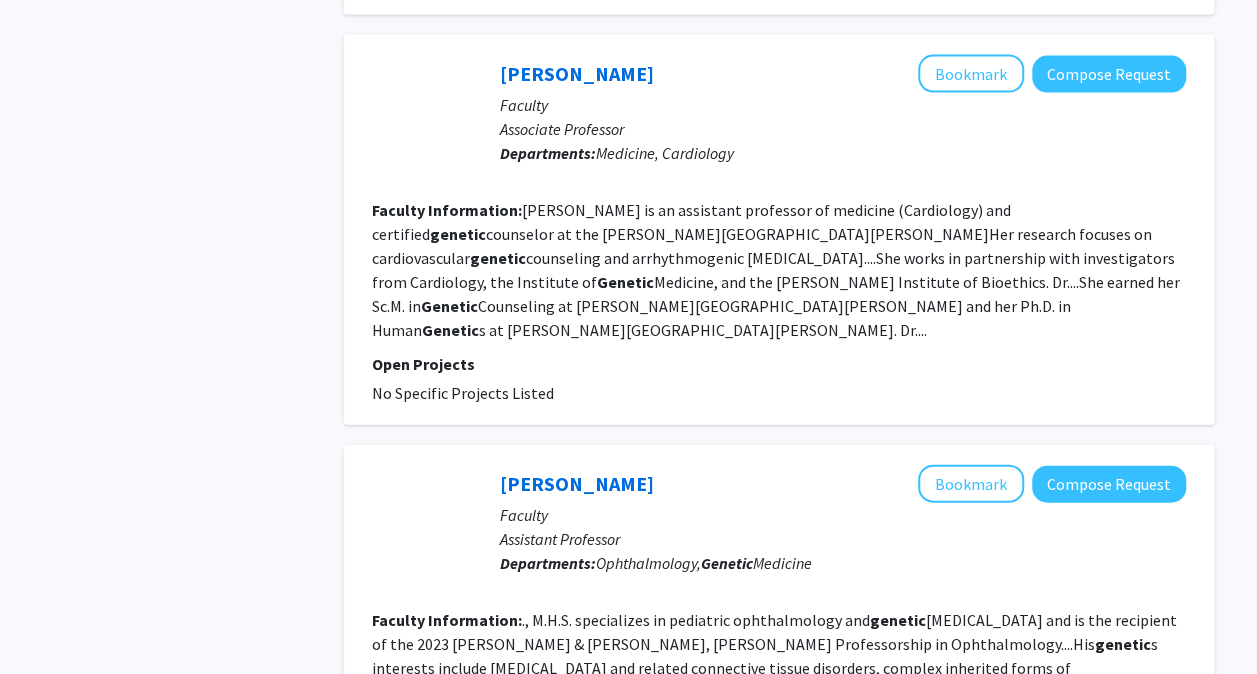 scroll, scrollTop: 2000, scrollLeft: 0, axis: vertical 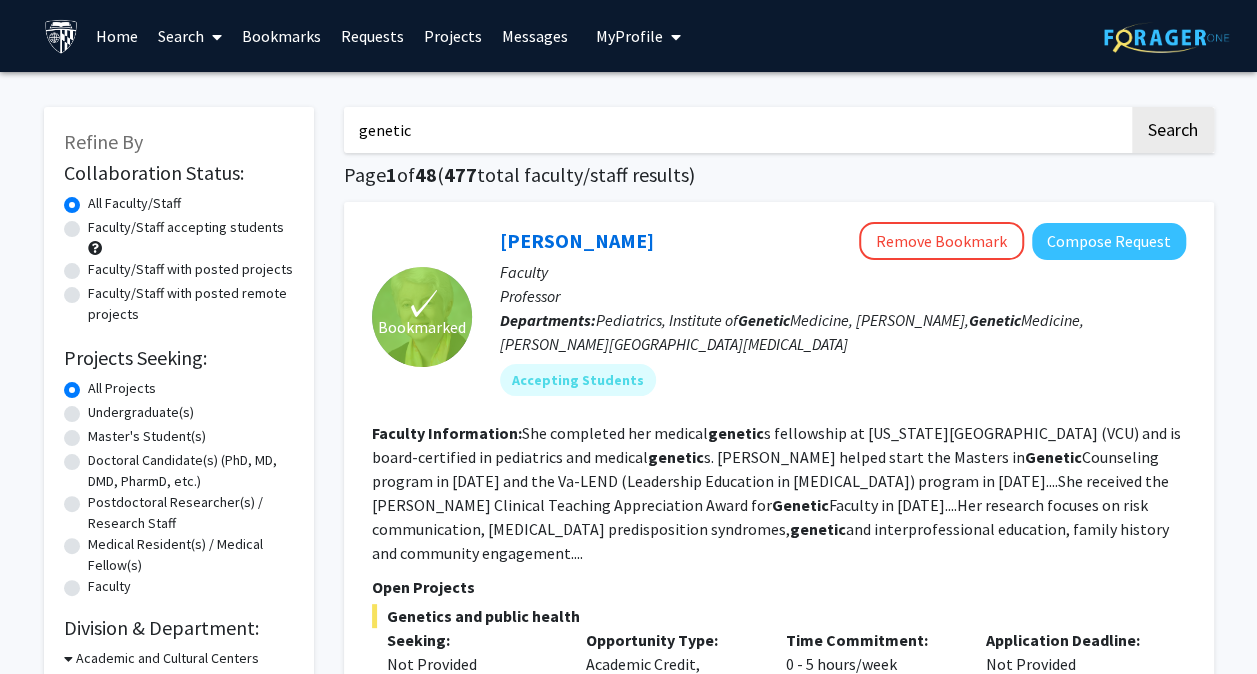 click on "genetic" at bounding box center [736, 130] 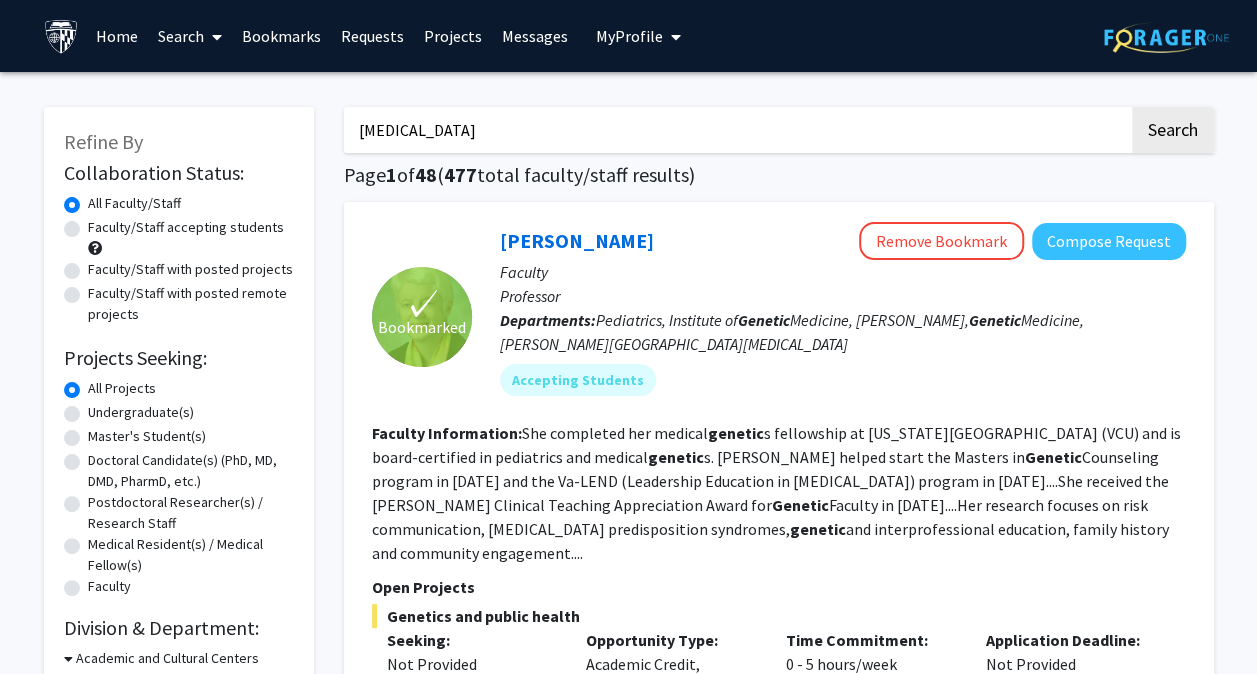 type on "[MEDICAL_DATA]" 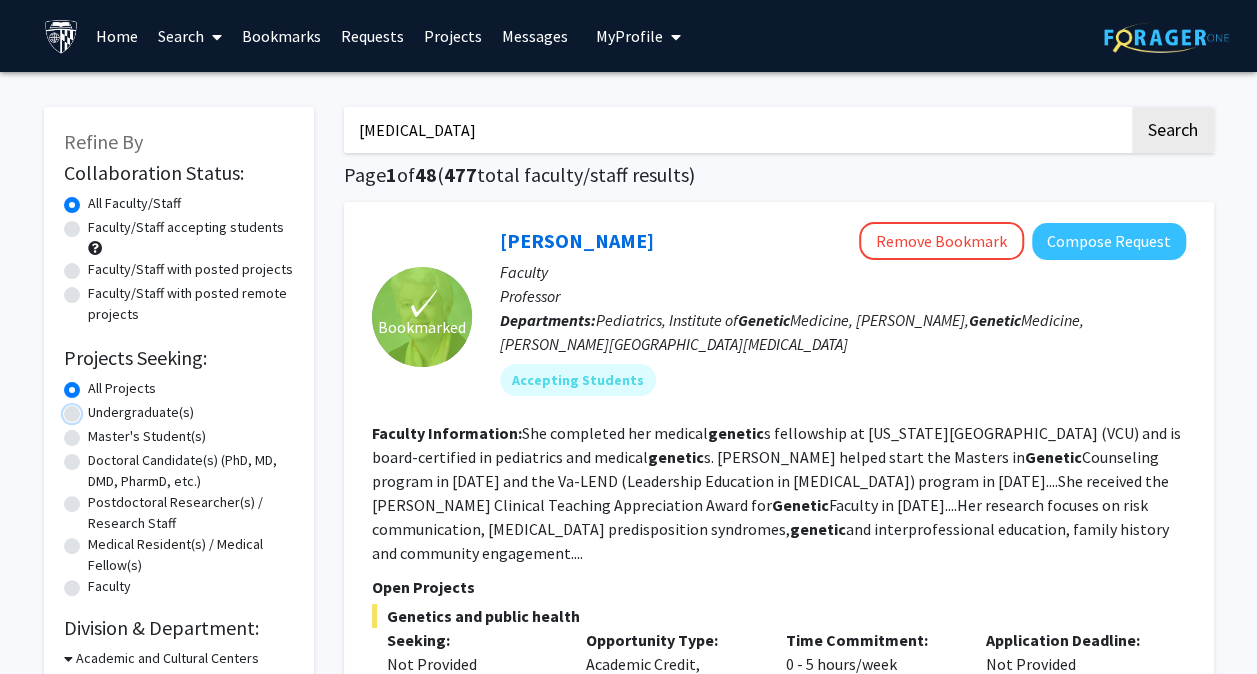 click on "Undergraduate(s)" at bounding box center [94, 408] 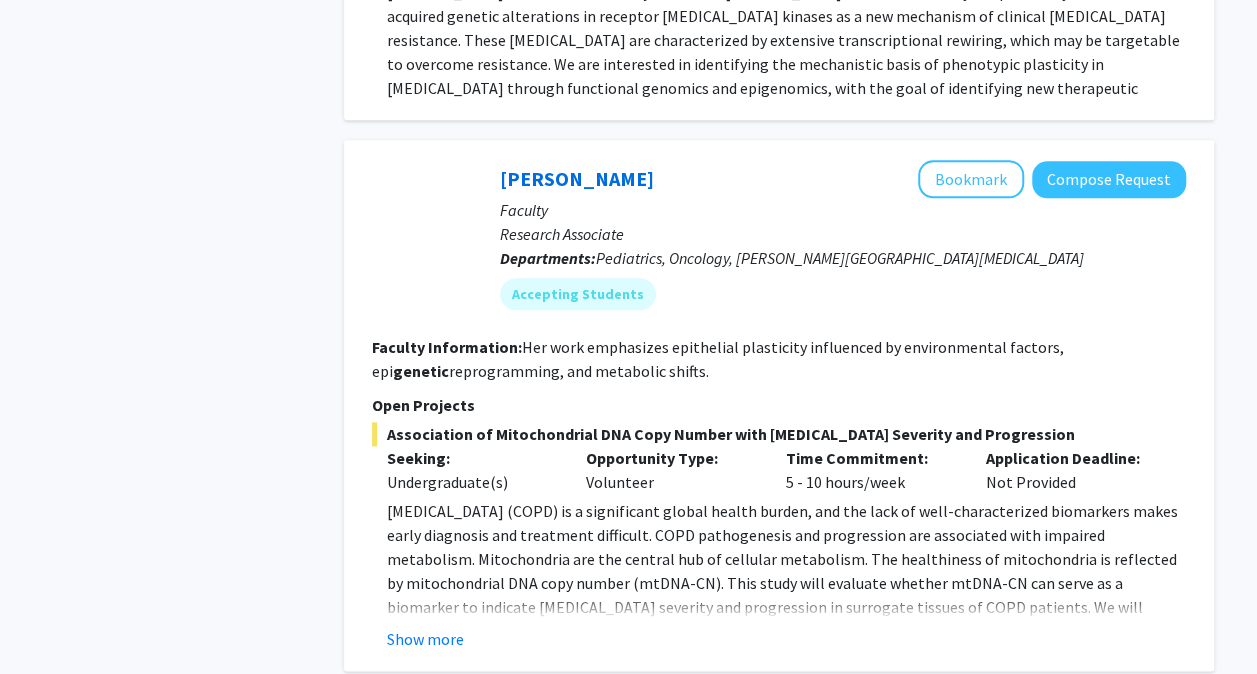 scroll, scrollTop: 947, scrollLeft: 0, axis: vertical 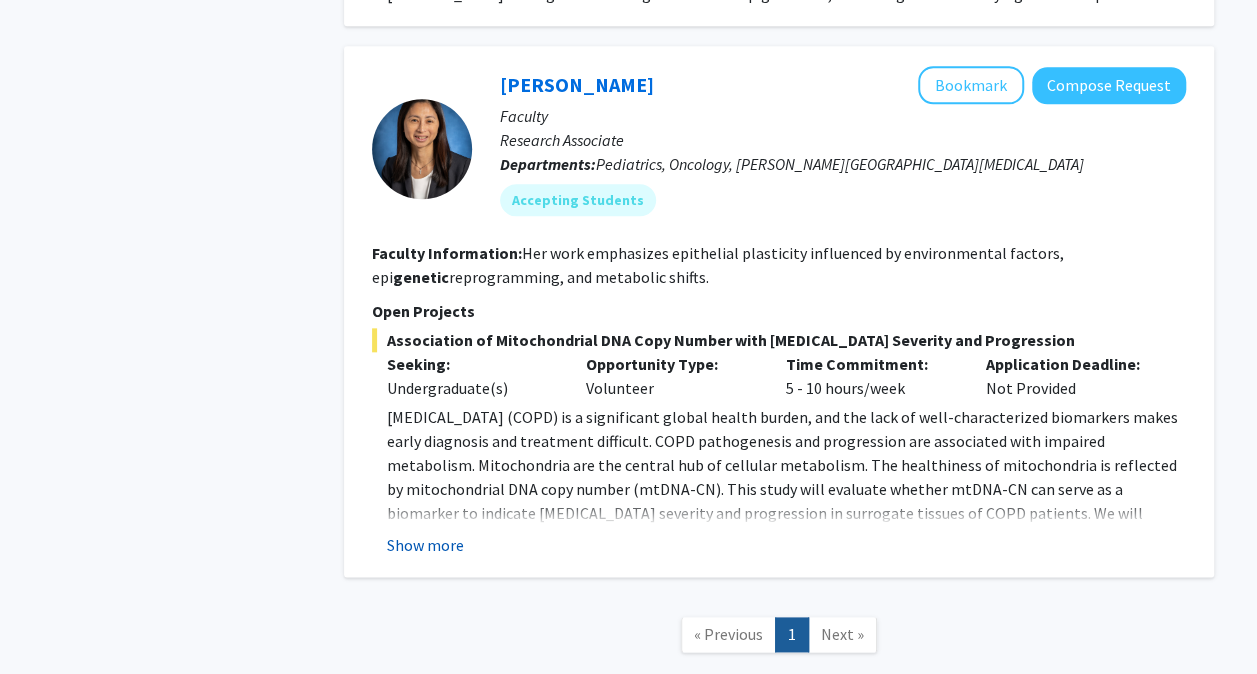 click on "Show more" 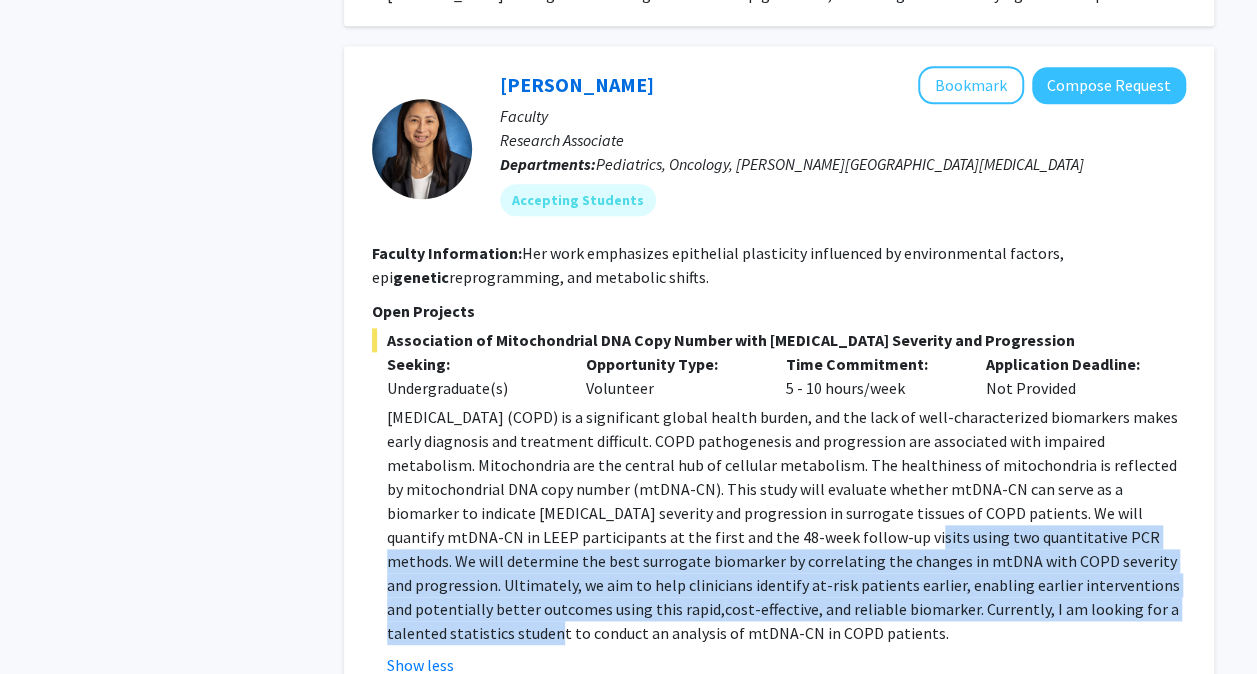 drag, startPoint x: 736, startPoint y: 515, endPoint x: 1173, endPoint y: 595, distance: 444.2623 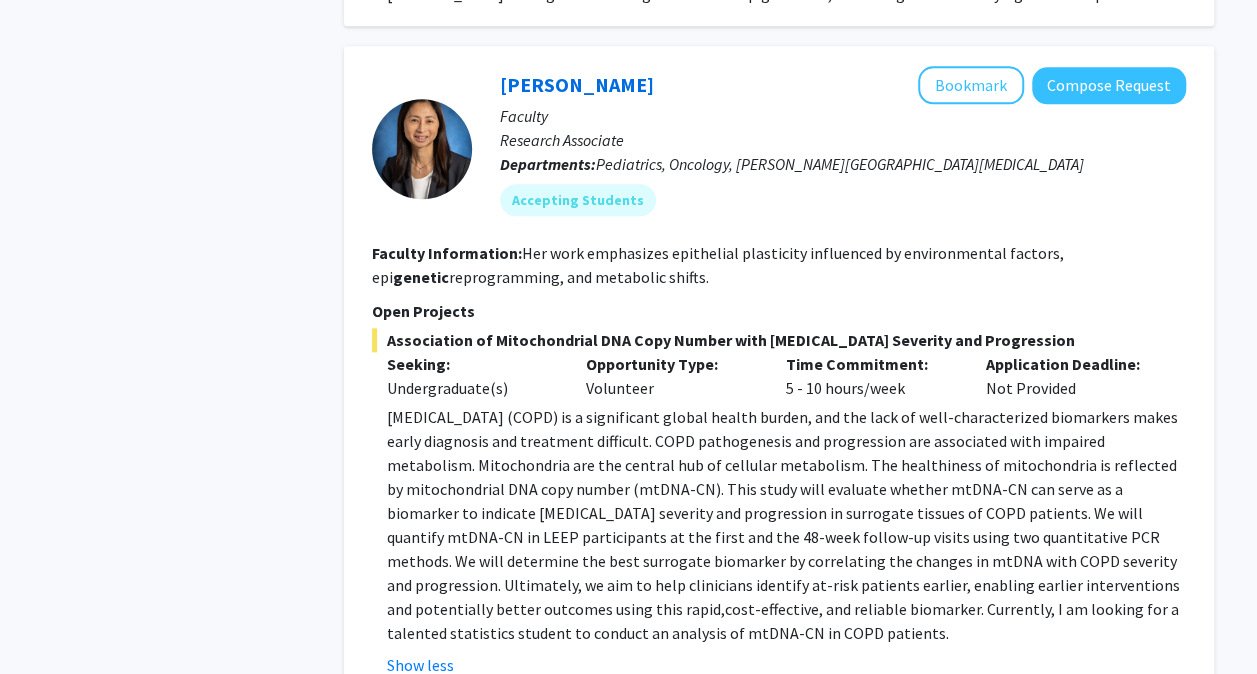 click on "Association of Mitochondrial DNA Copy Number with [MEDICAL_DATA] Severity and Progression" 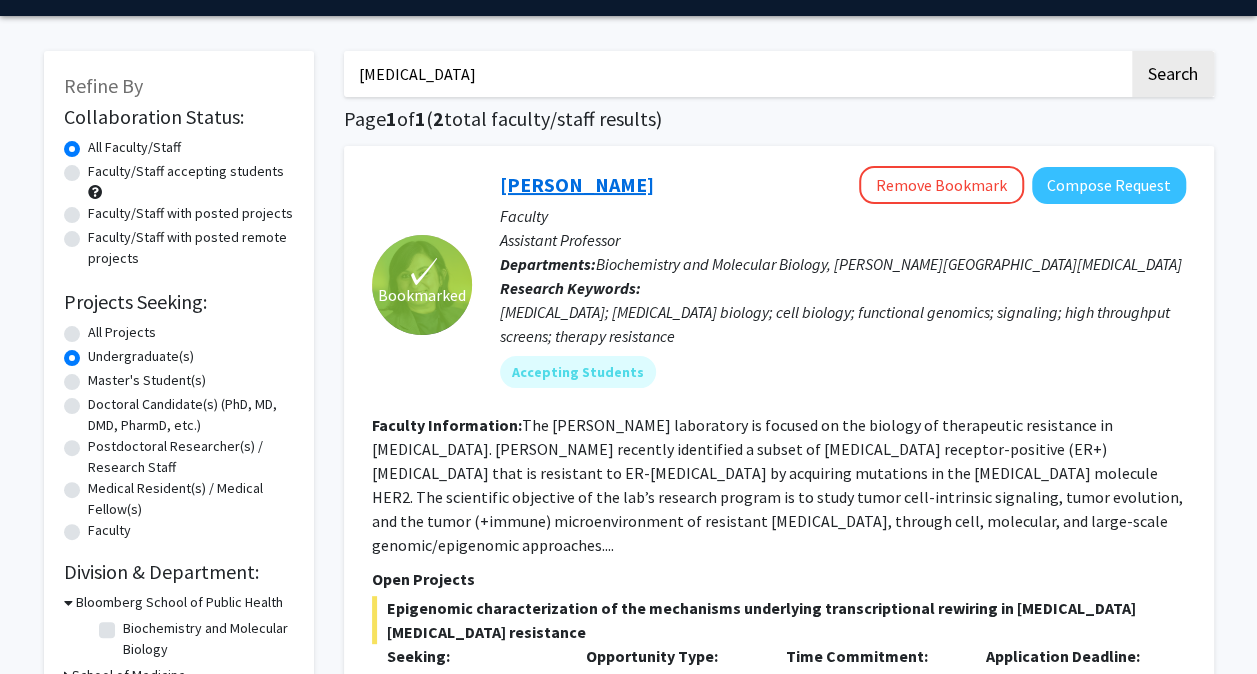 scroll, scrollTop: 0, scrollLeft: 0, axis: both 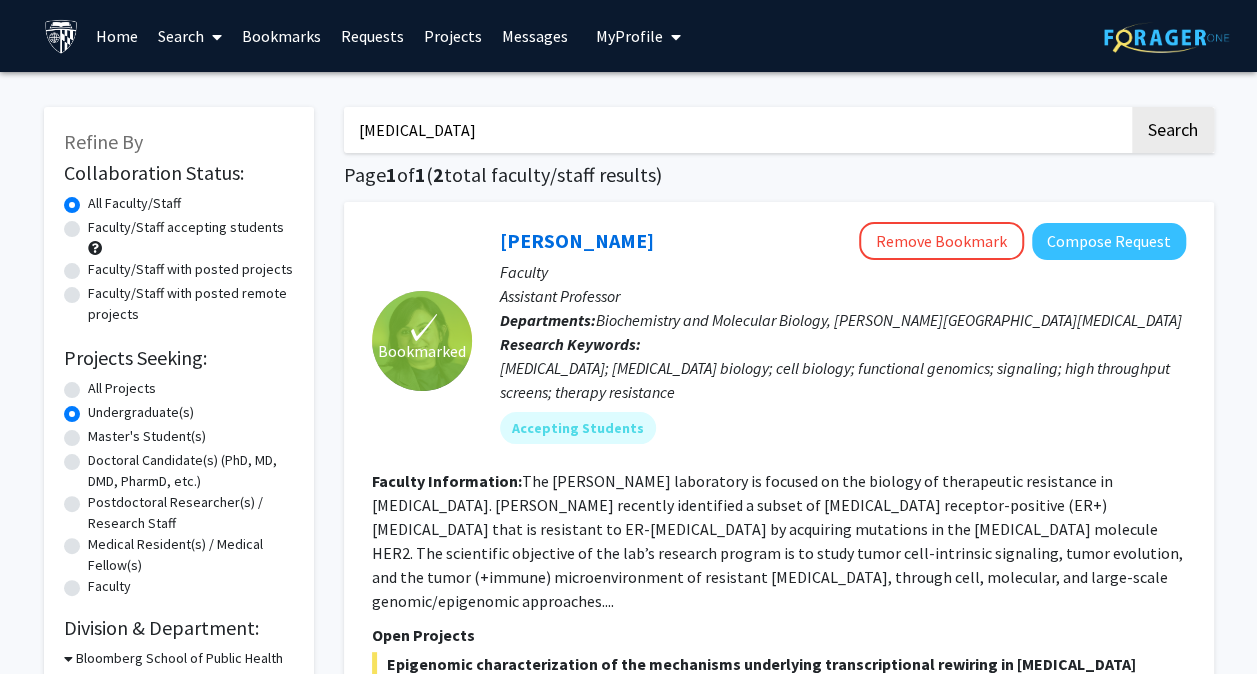 click on "[MEDICAL_DATA]" at bounding box center [736, 130] 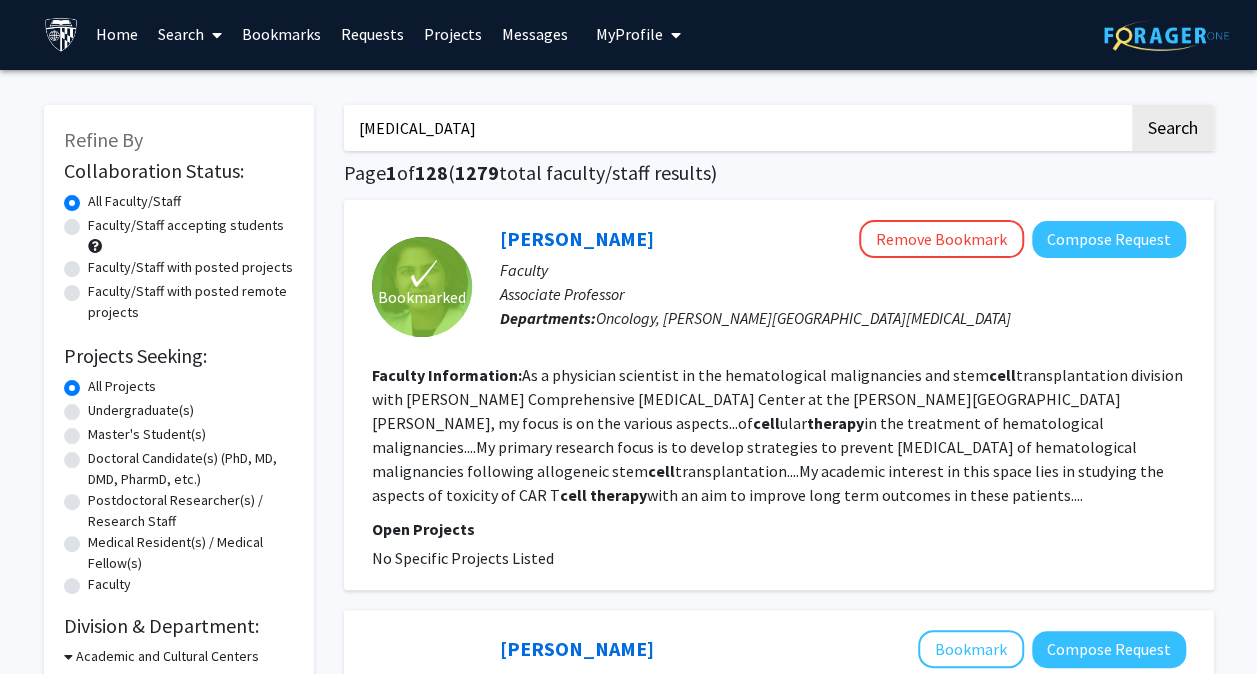 scroll, scrollTop: 0, scrollLeft: 0, axis: both 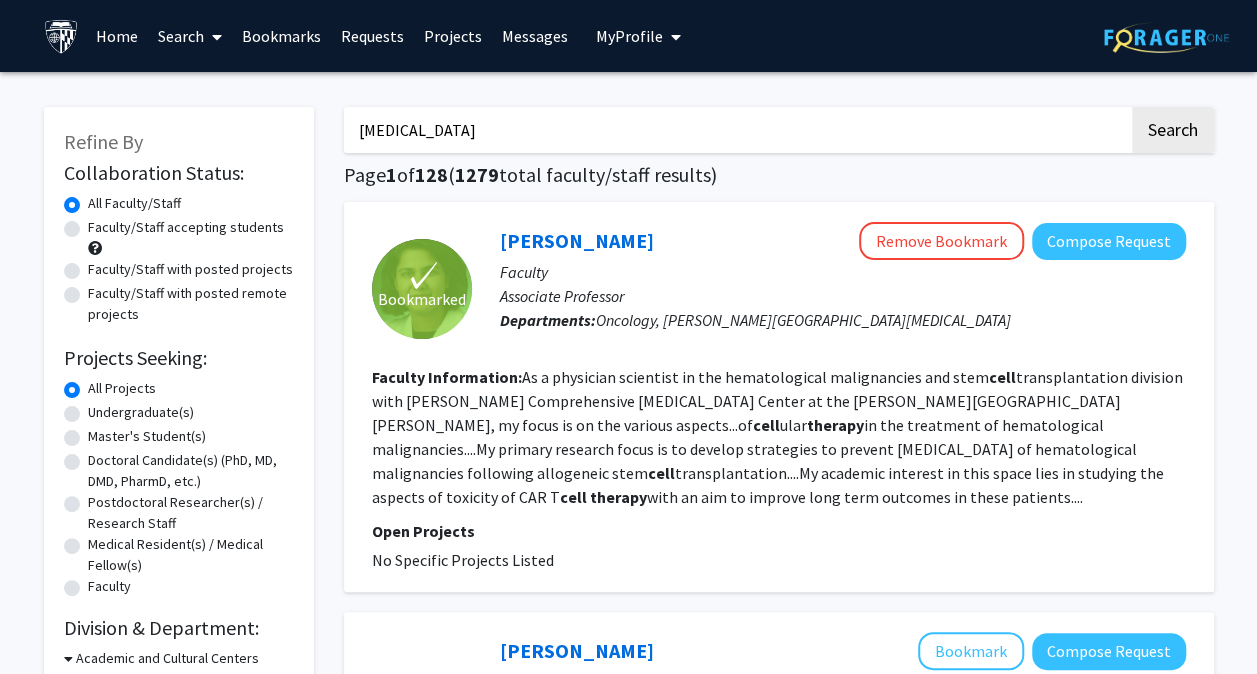 click on "Undergraduate(s)" 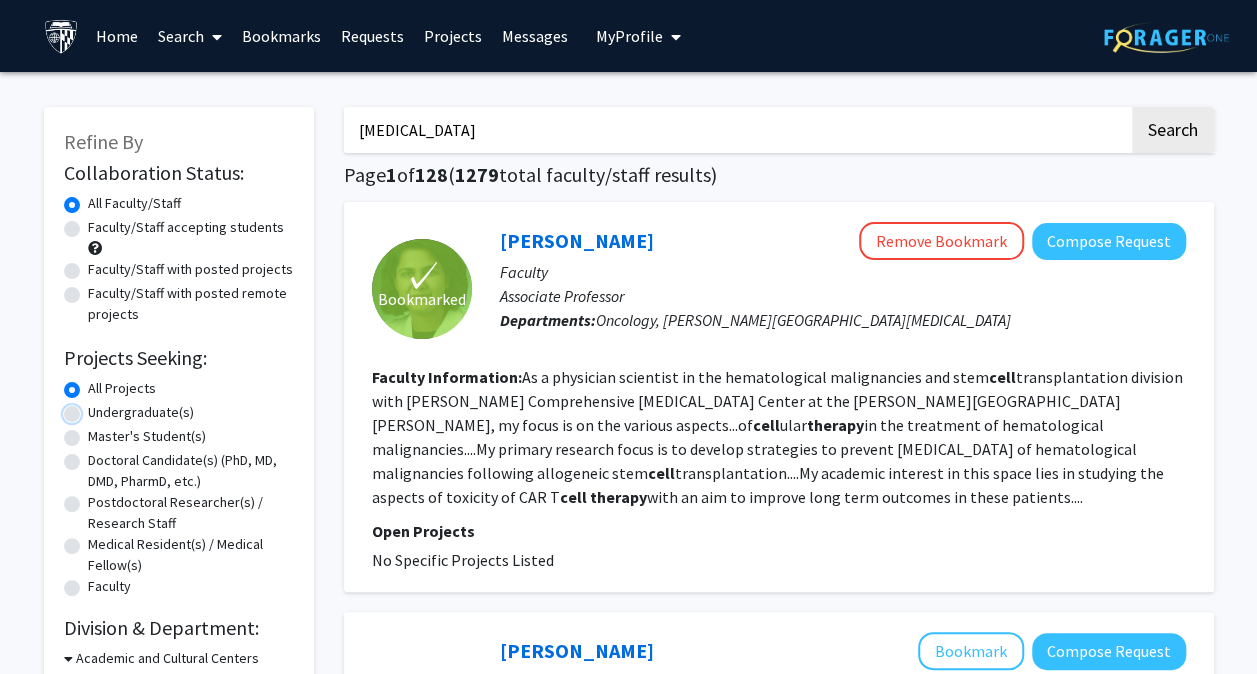 click on "Undergraduate(s)" at bounding box center [94, 408] 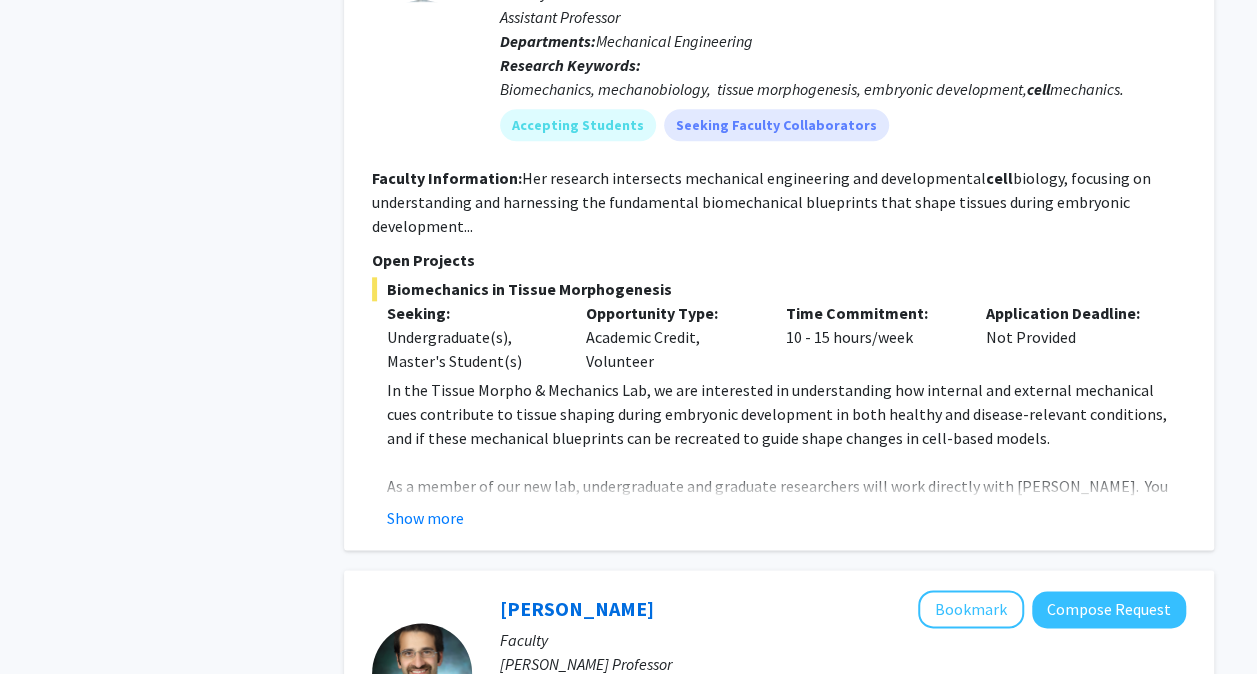 scroll, scrollTop: 1000, scrollLeft: 0, axis: vertical 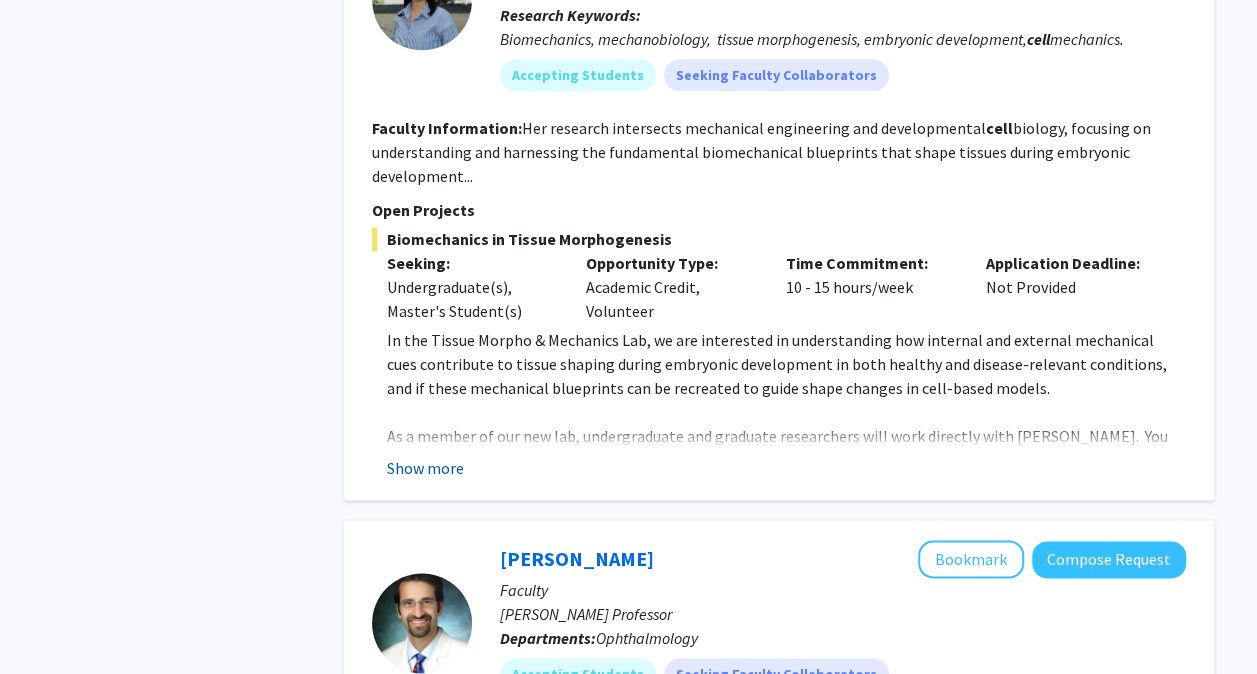click on "Show more" 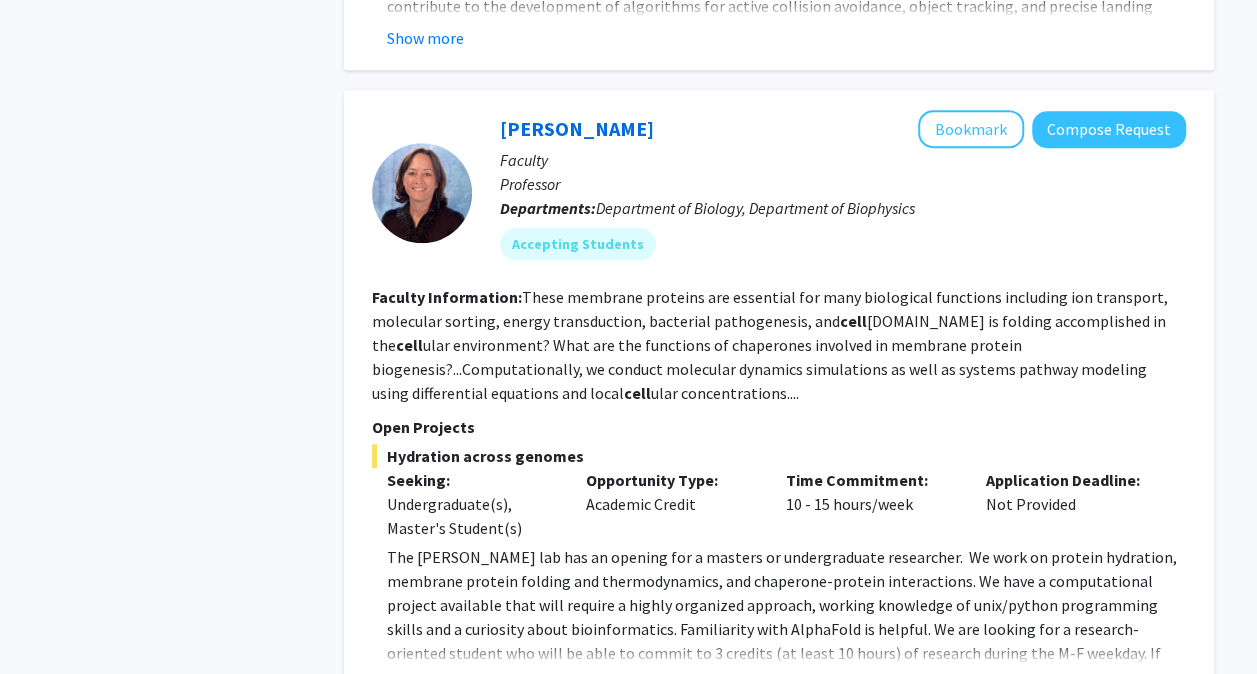 scroll, scrollTop: 4400, scrollLeft: 0, axis: vertical 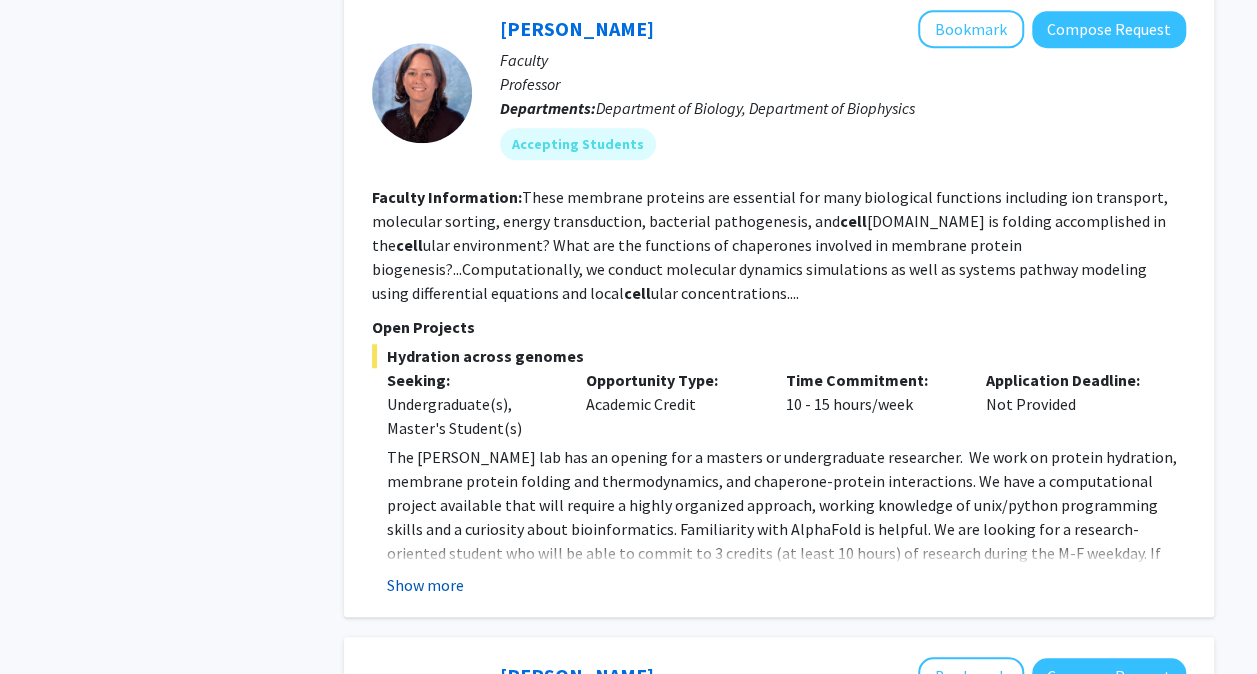 click on "Show more" 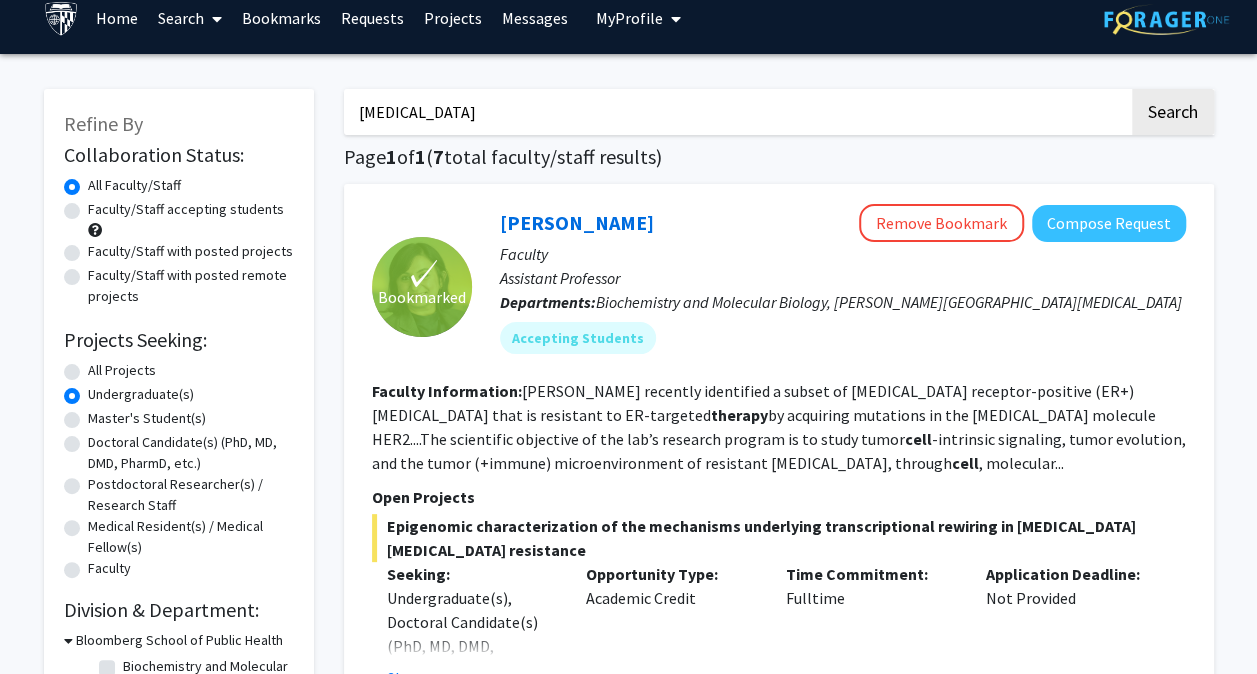 scroll, scrollTop: 0, scrollLeft: 0, axis: both 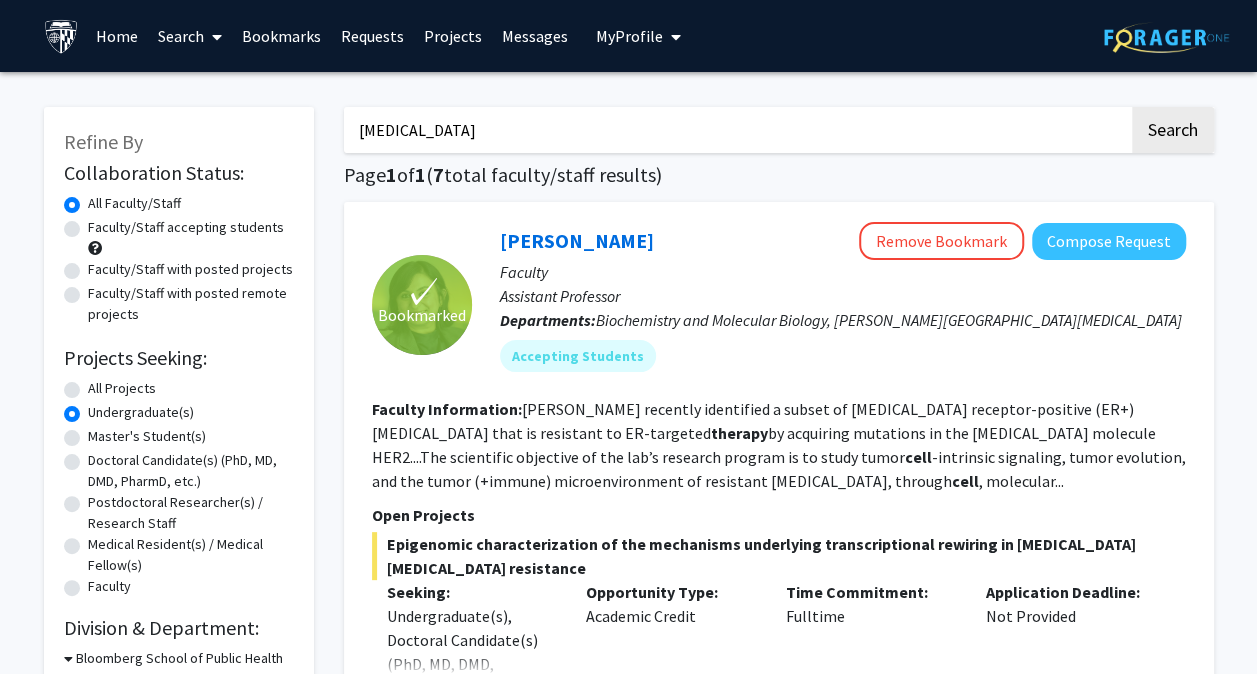 click on "Messages" at bounding box center [535, 36] 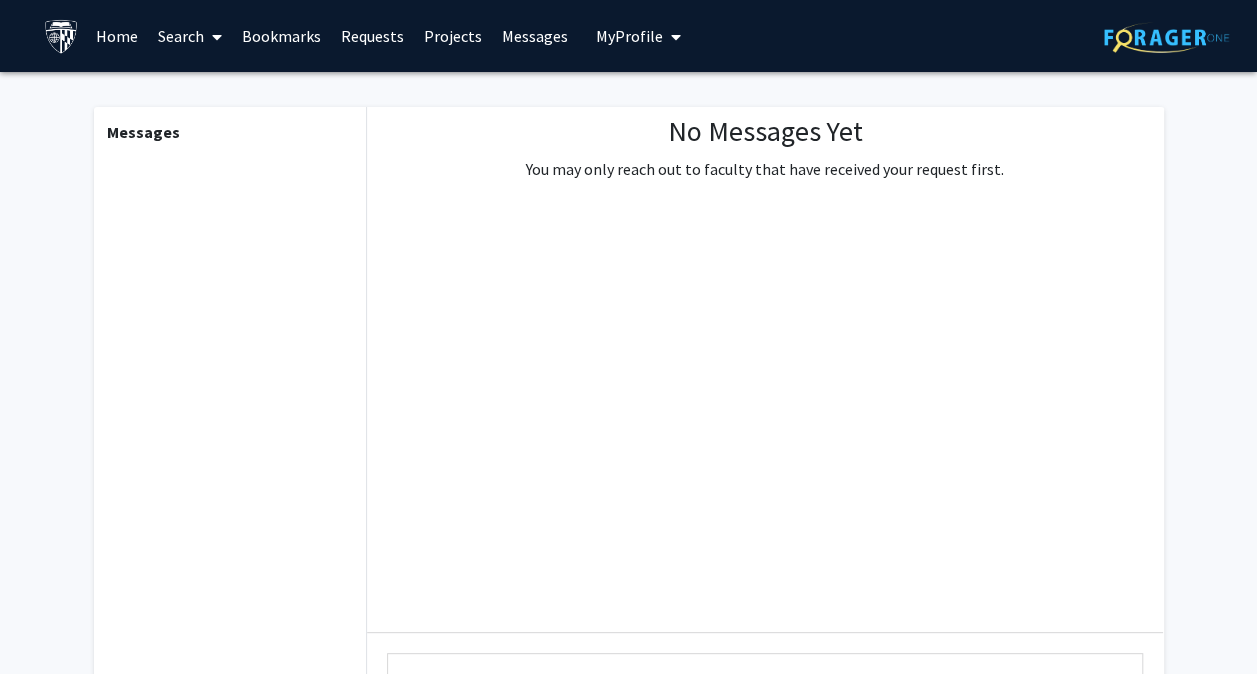 click on "Messages" at bounding box center (535, 36) 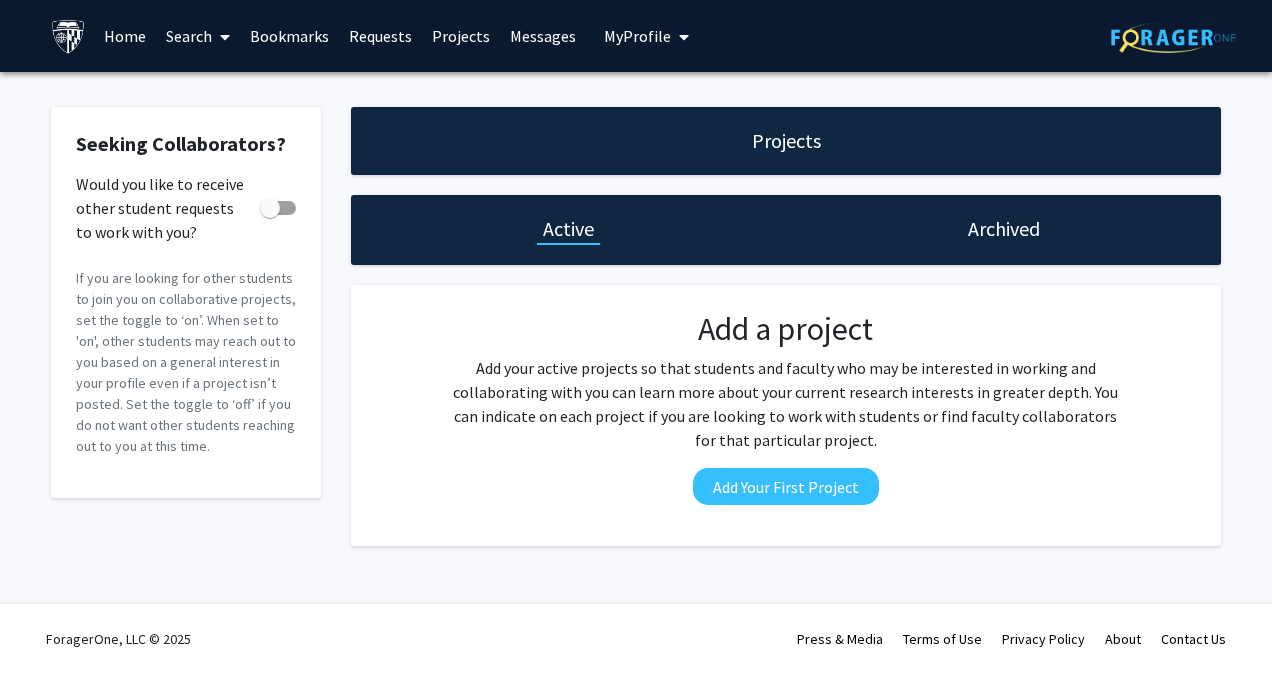 click on "My   Profile" at bounding box center (637, 36) 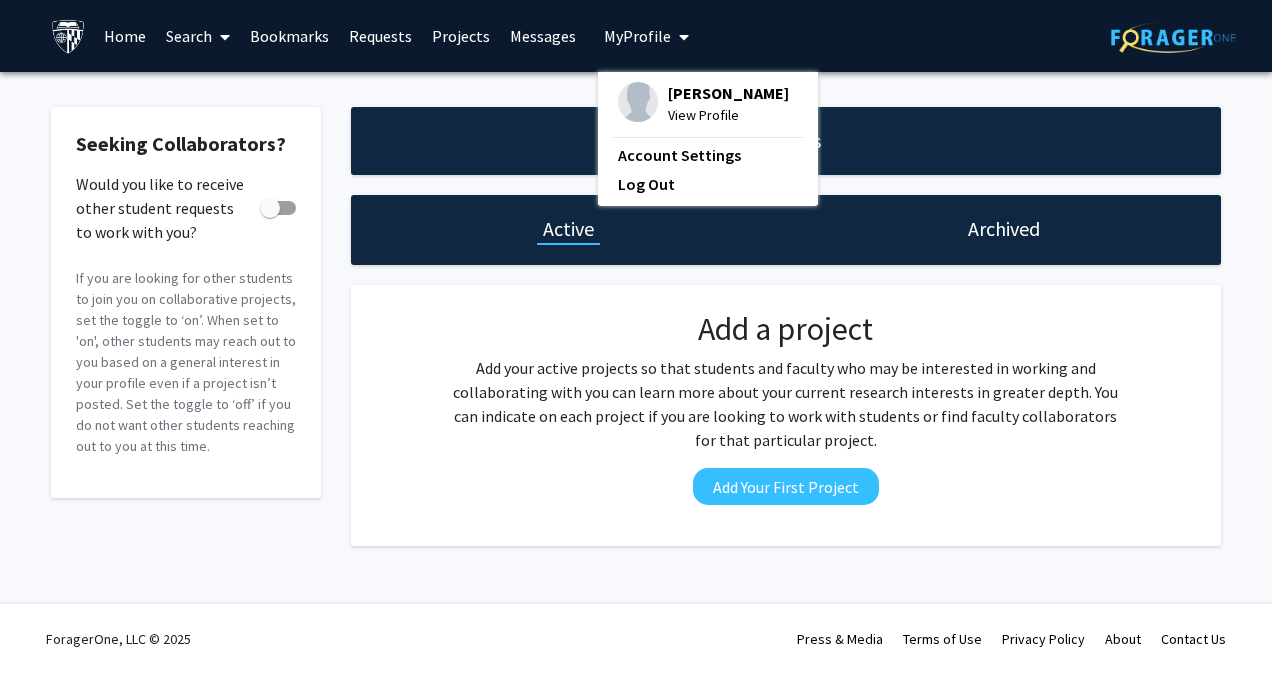 click on "Bookmarks" at bounding box center [289, 36] 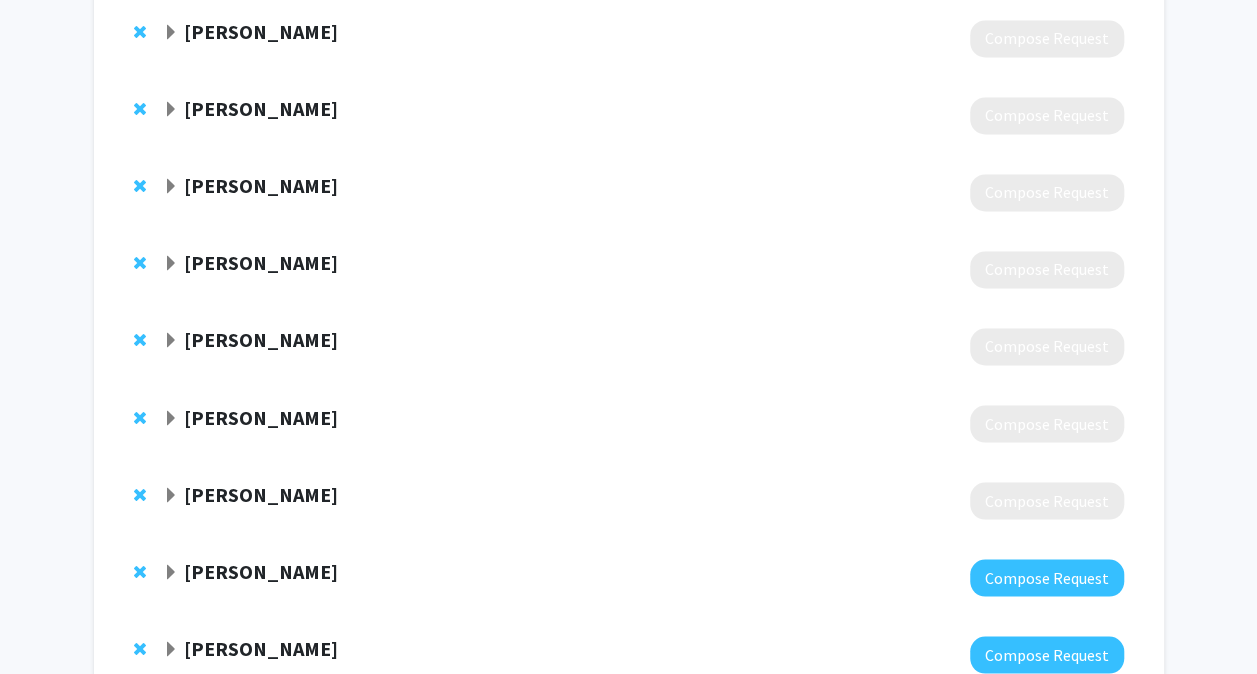 scroll, scrollTop: 1527, scrollLeft: 0, axis: vertical 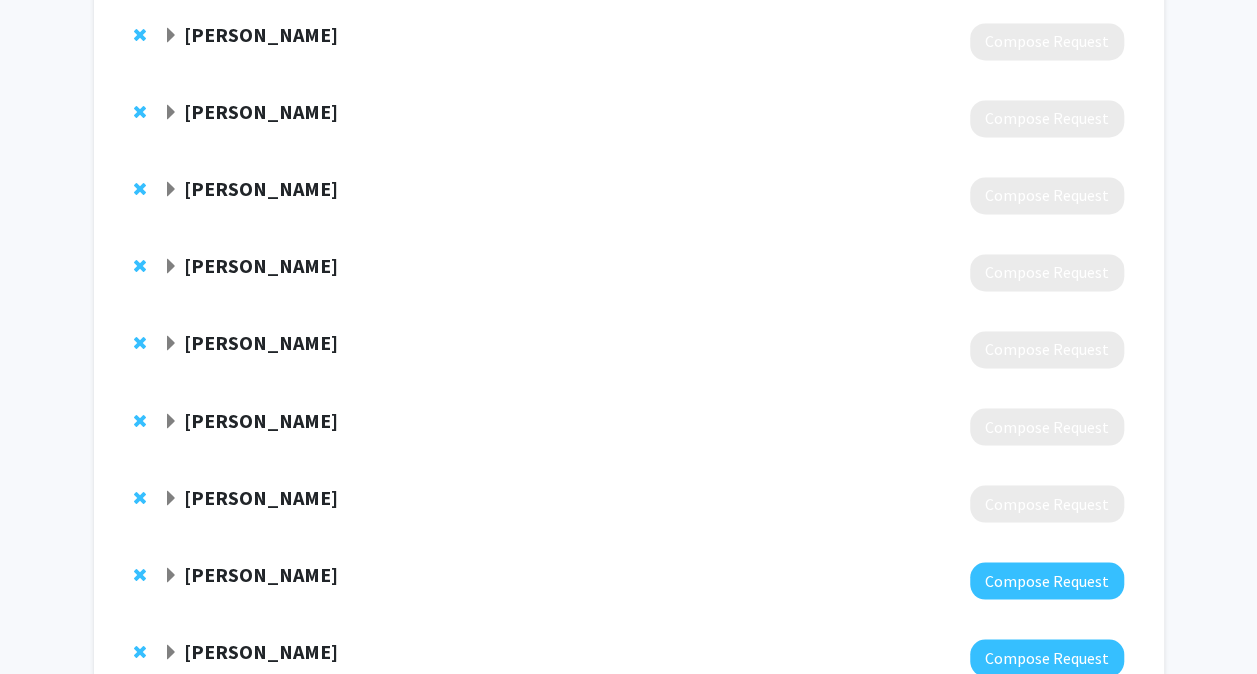 click on "[PERSON_NAME]" 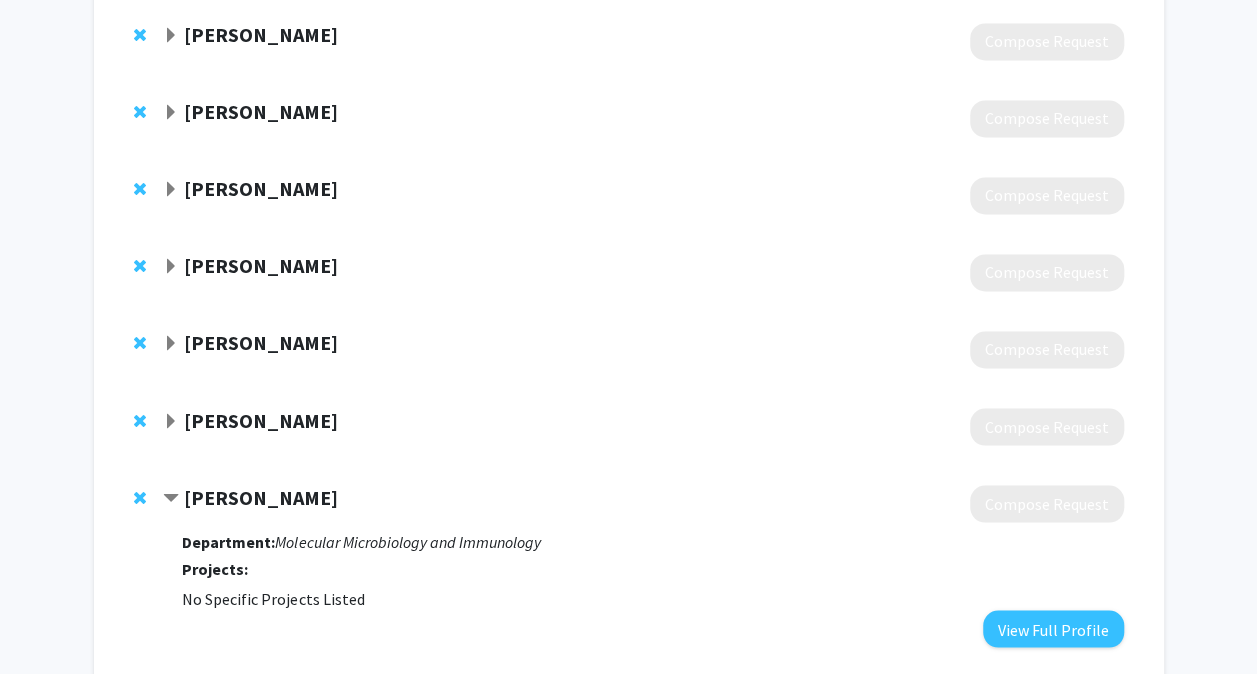 click on "[PERSON_NAME]" 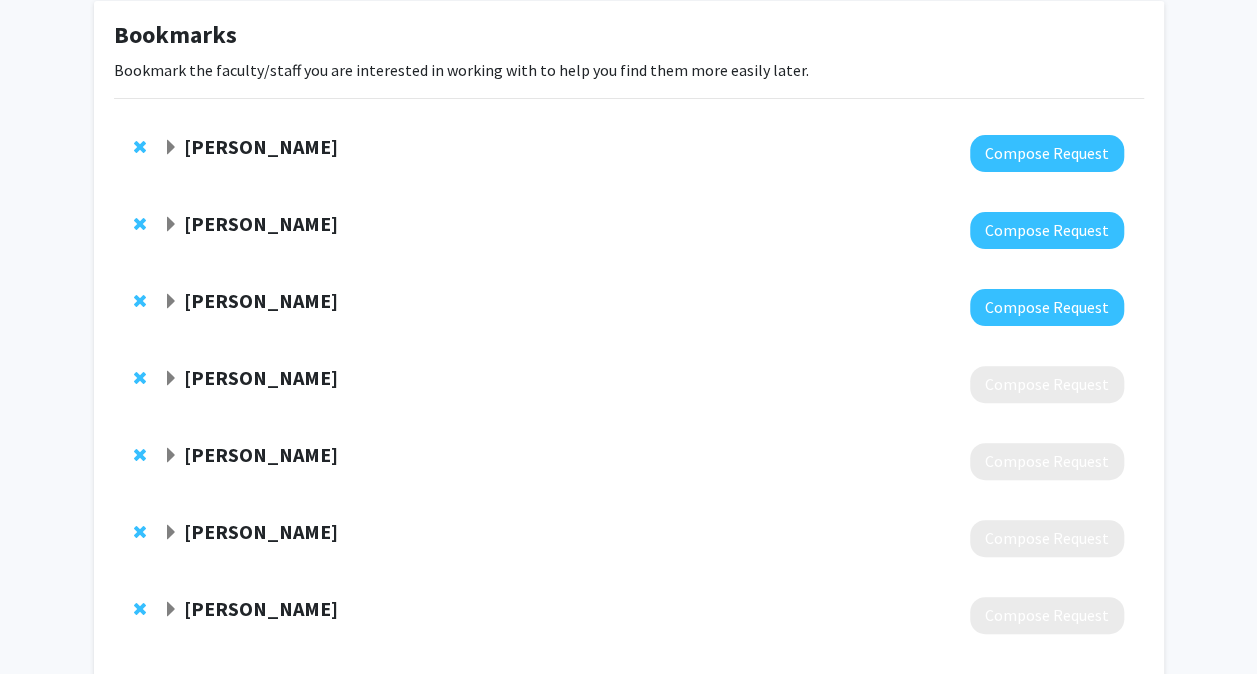scroll, scrollTop: 0, scrollLeft: 0, axis: both 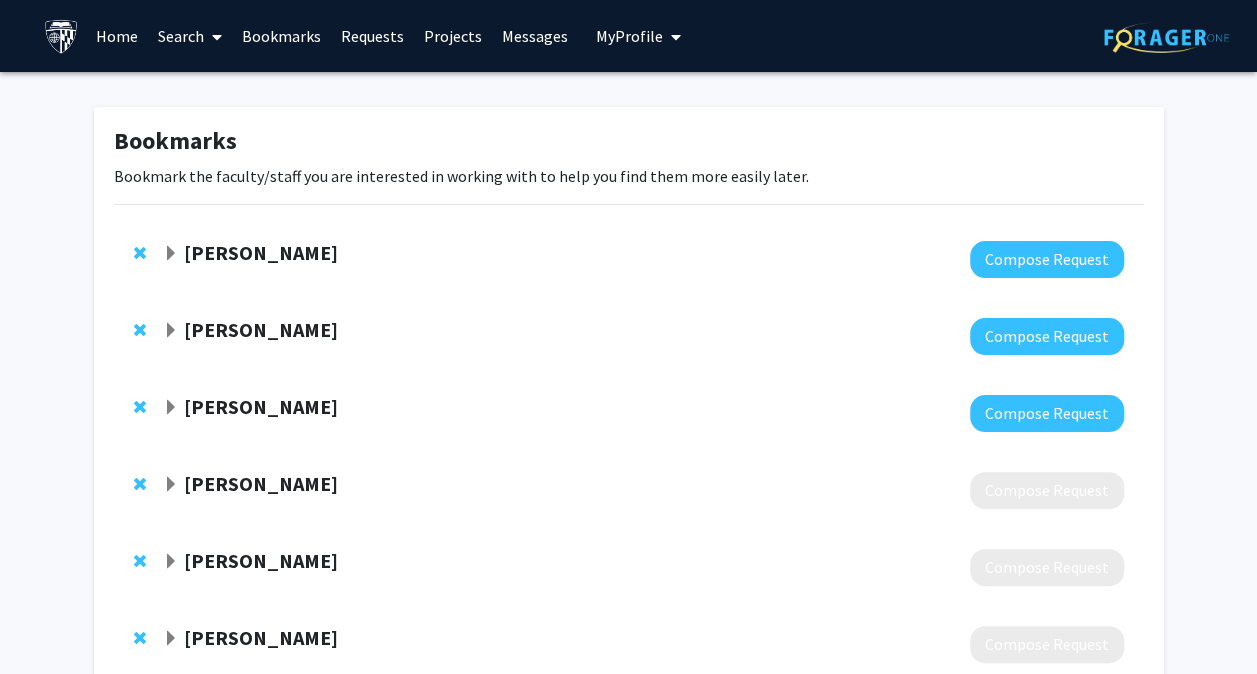 click on "[PERSON_NAME]" 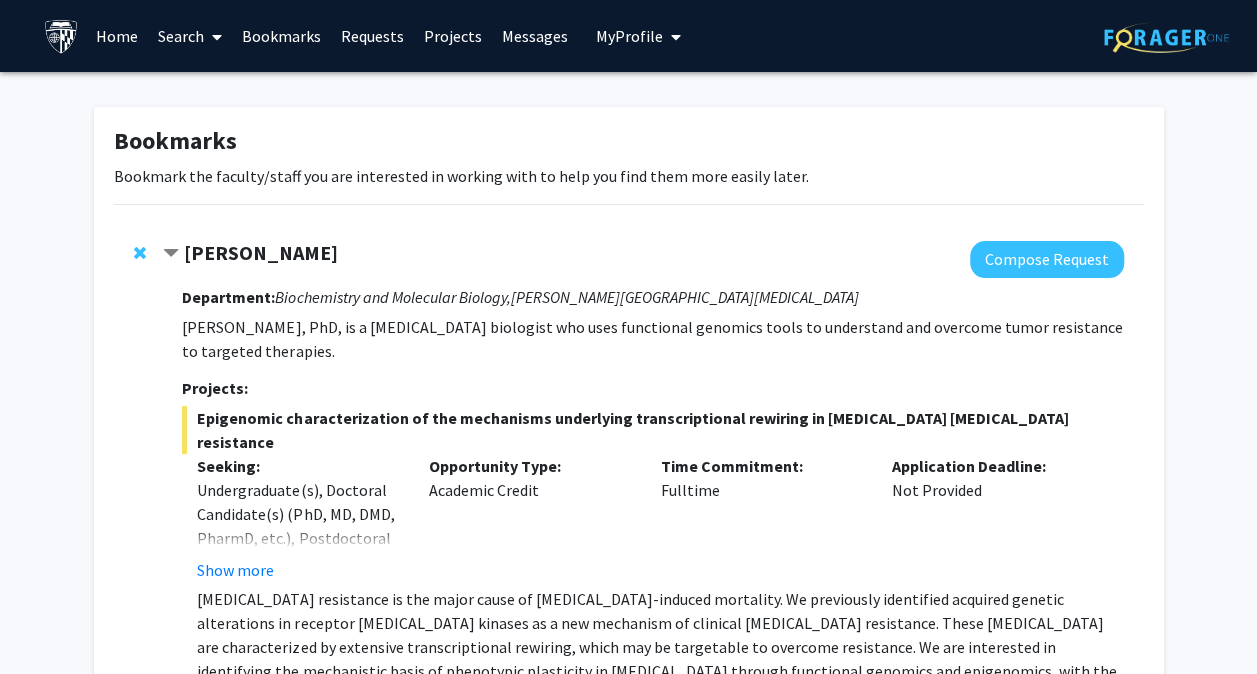 click on "[PERSON_NAME]" 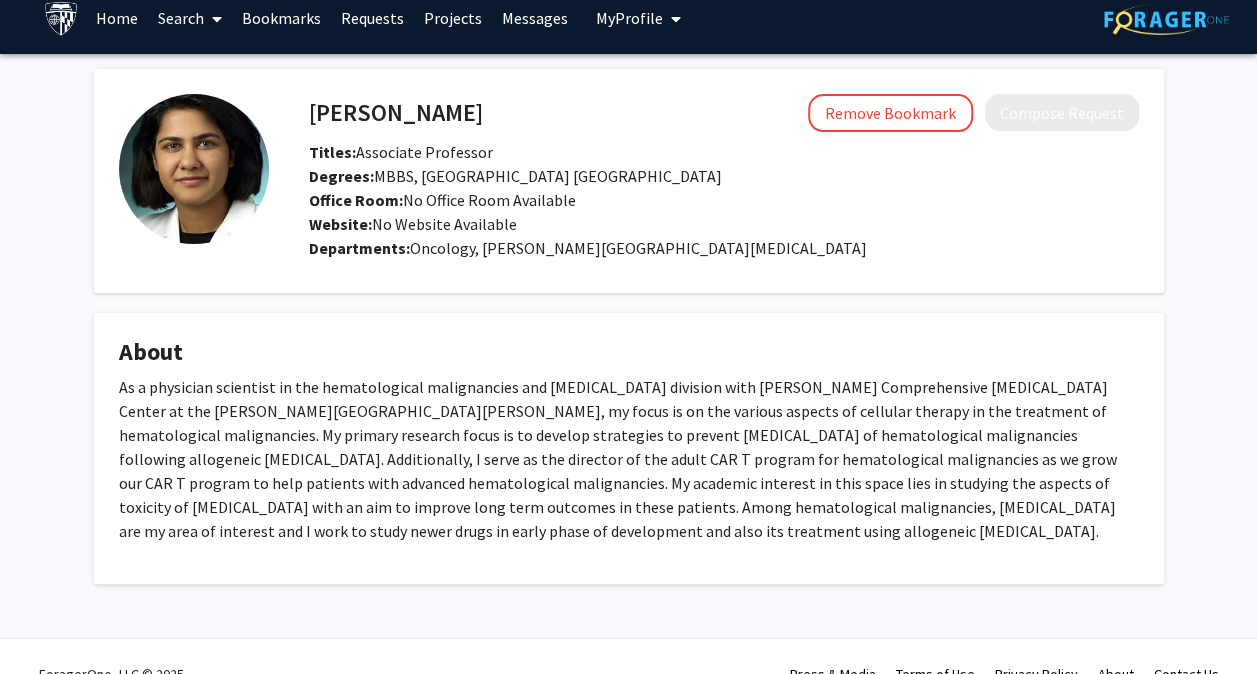 scroll, scrollTop: 0, scrollLeft: 0, axis: both 